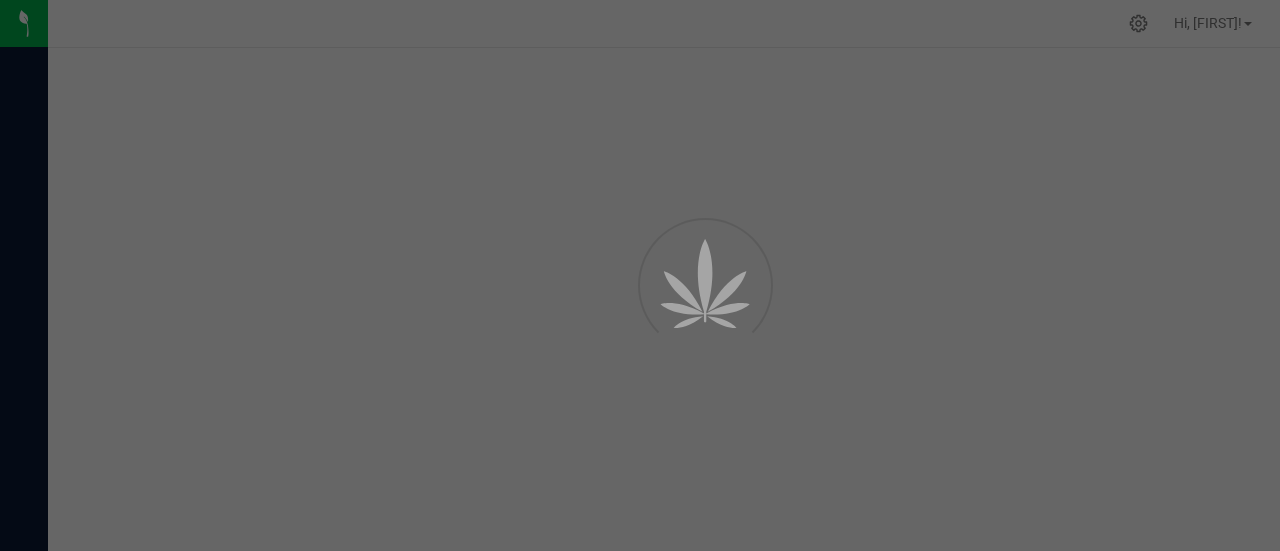 scroll, scrollTop: 0, scrollLeft: 0, axis: both 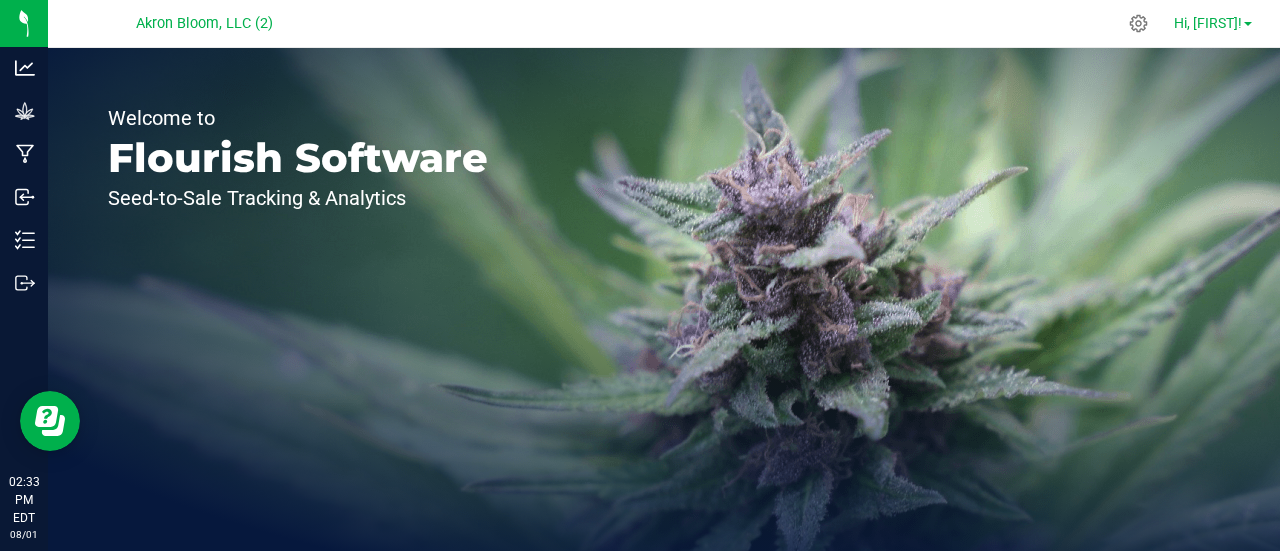 click on "Hi, [NAME]!" at bounding box center (1208, 23) 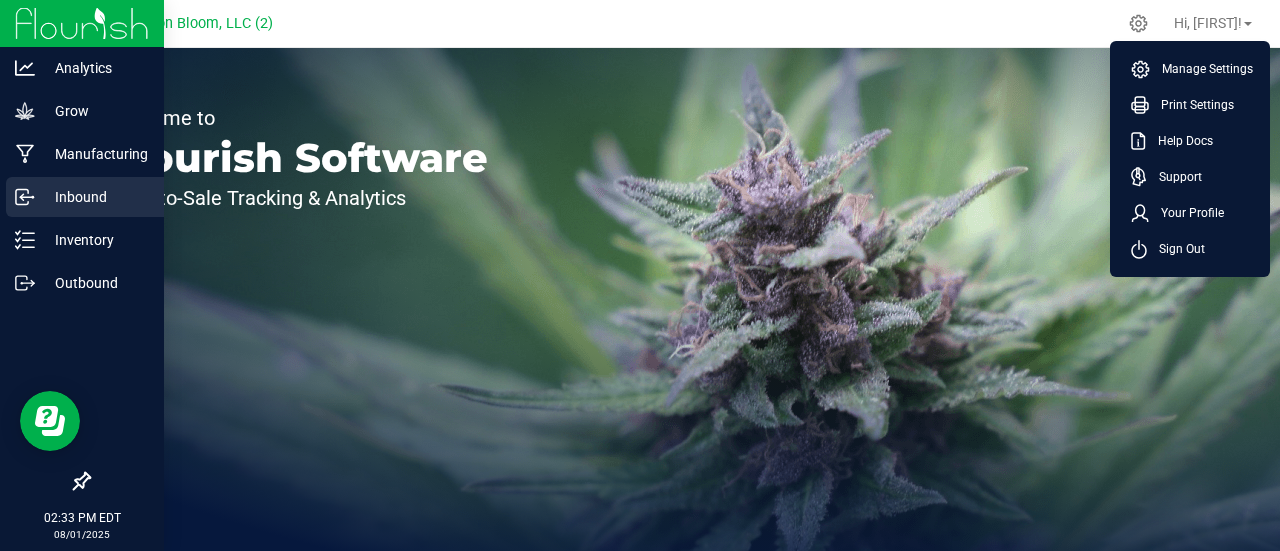 click on "Inbound" at bounding box center [95, 197] 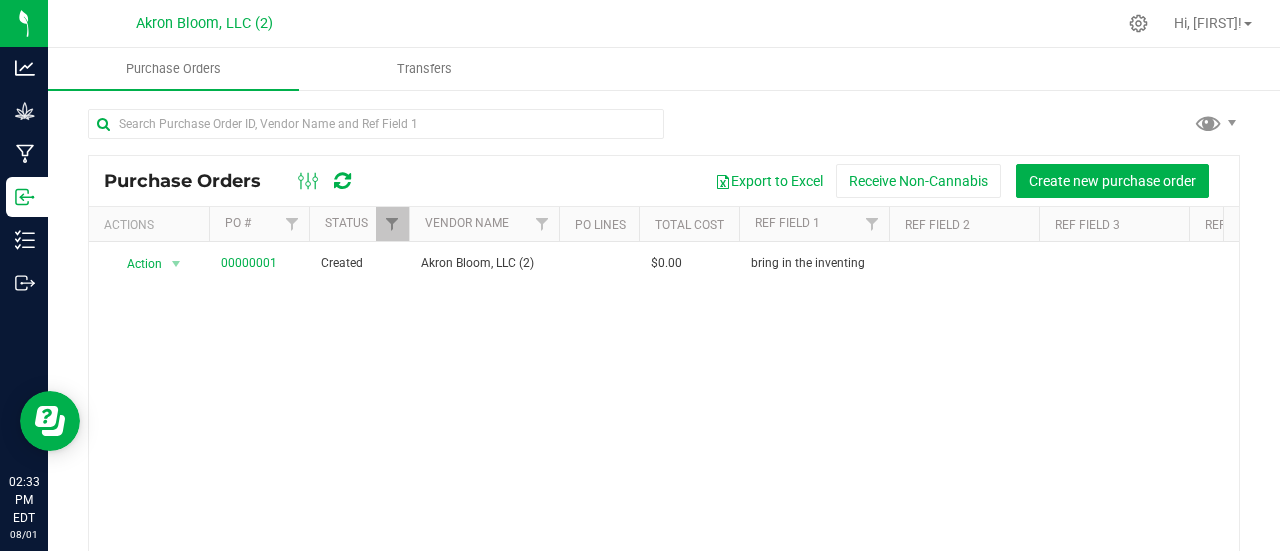 click on "Action Action Cancel purchase order Close purchase order Edit purchase order PO audit log Re-order View purchase order
00000001
Created
Akron Bloom, LLC (2)
$0.00 bring in the inventing Jul 31, 2025 Jul 31, 2025 cmadden@flourishsoftware.com_as_akronbloom@gm" at bounding box center [664, 415] 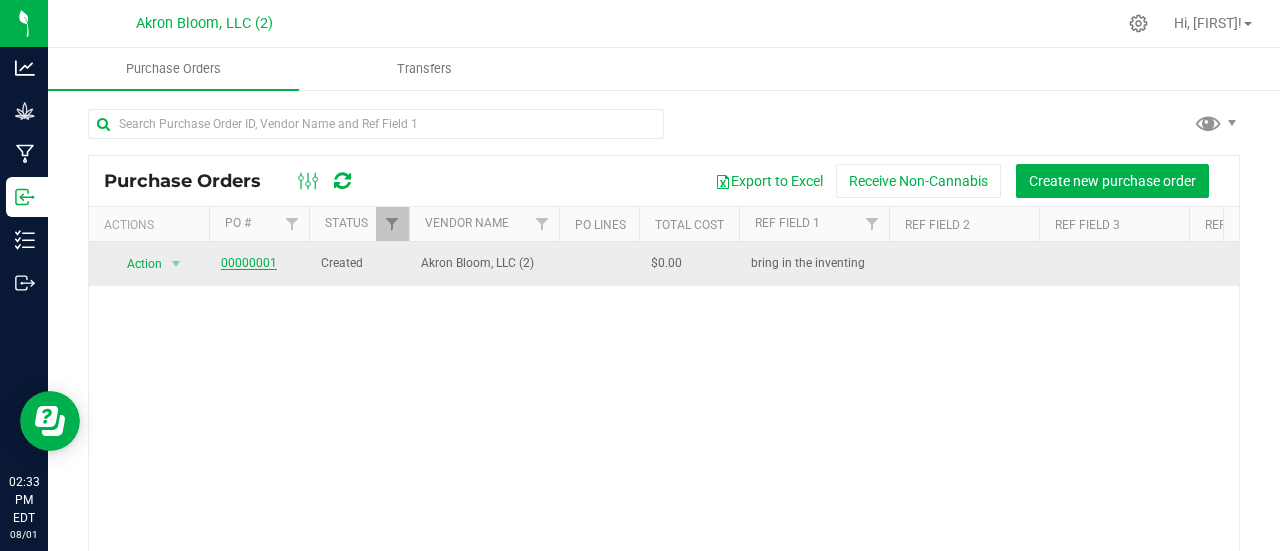 click on "00000001" at bounding box center (249, 263) 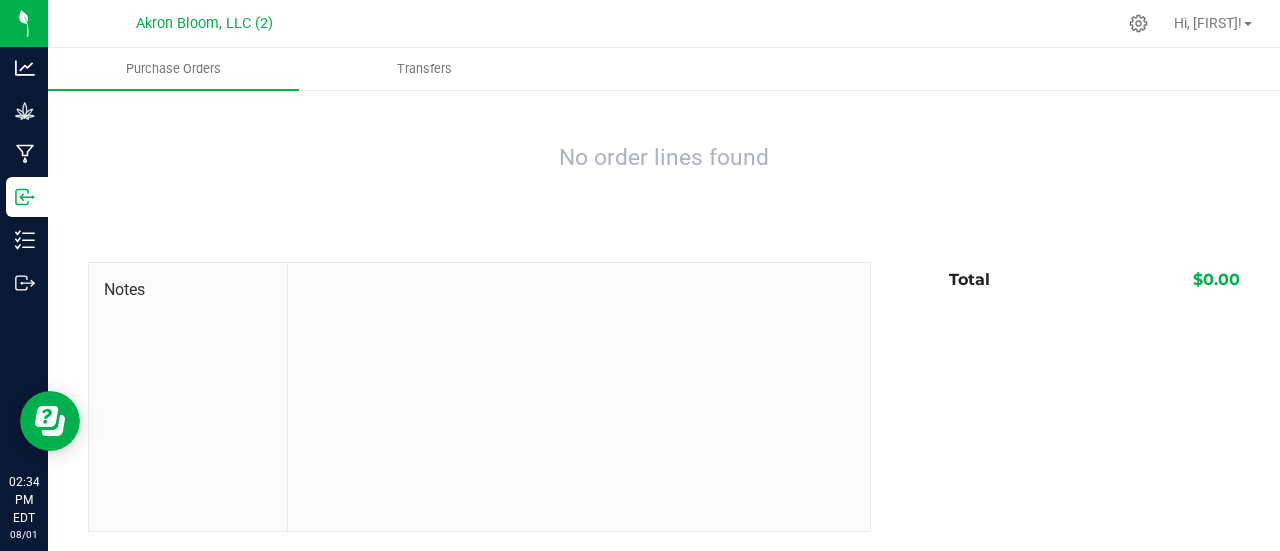 scroll, scrollTop: 0, scrollLeft: 0, axis: both 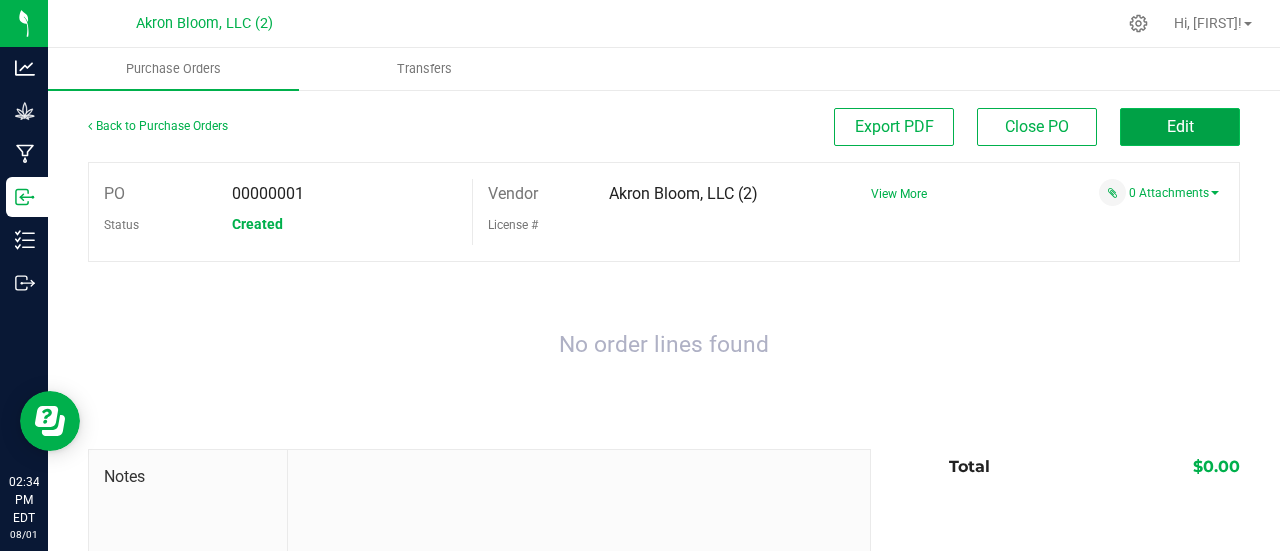 click on "Edit" at bounding box center (1180, 127) 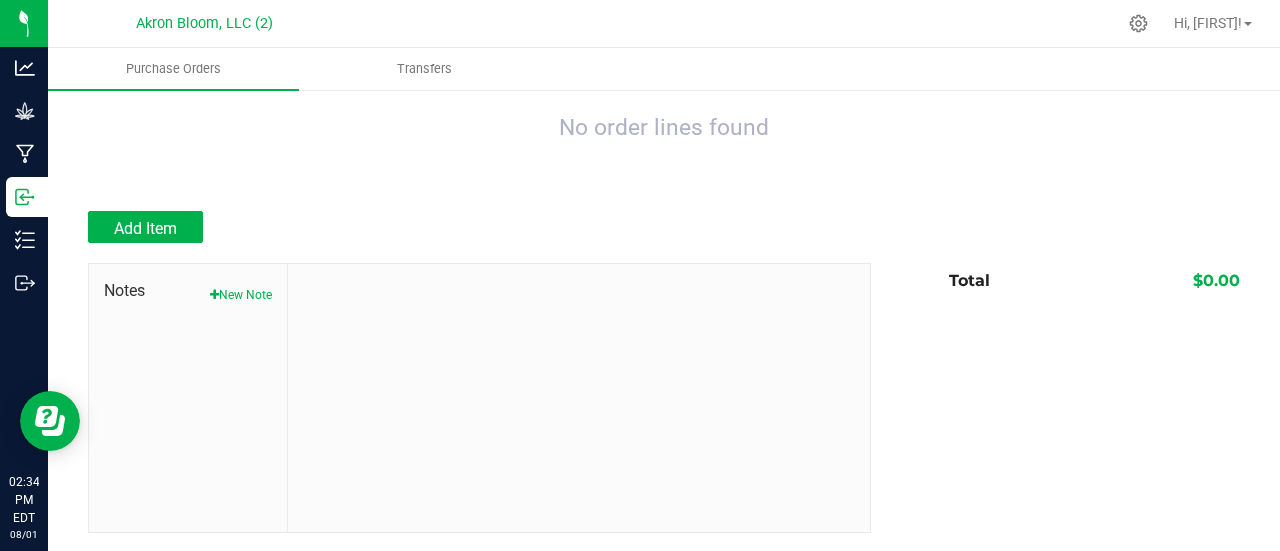 scroll, scrollTop: 0, scrollLeft: 0, axis: both 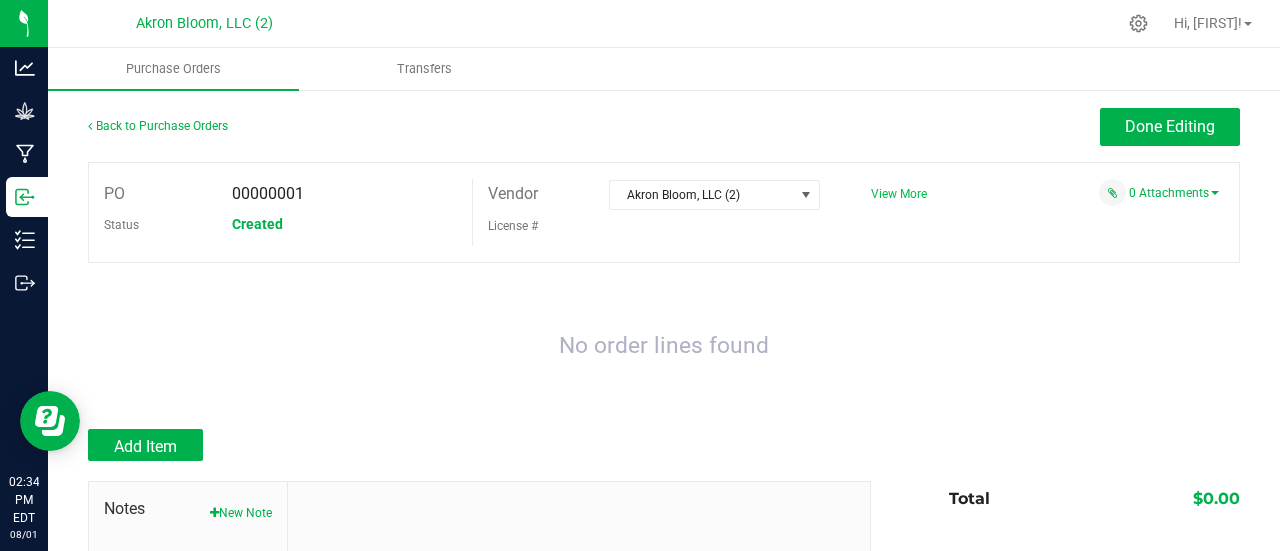 click on "View More" at bounding box center (899, 194) 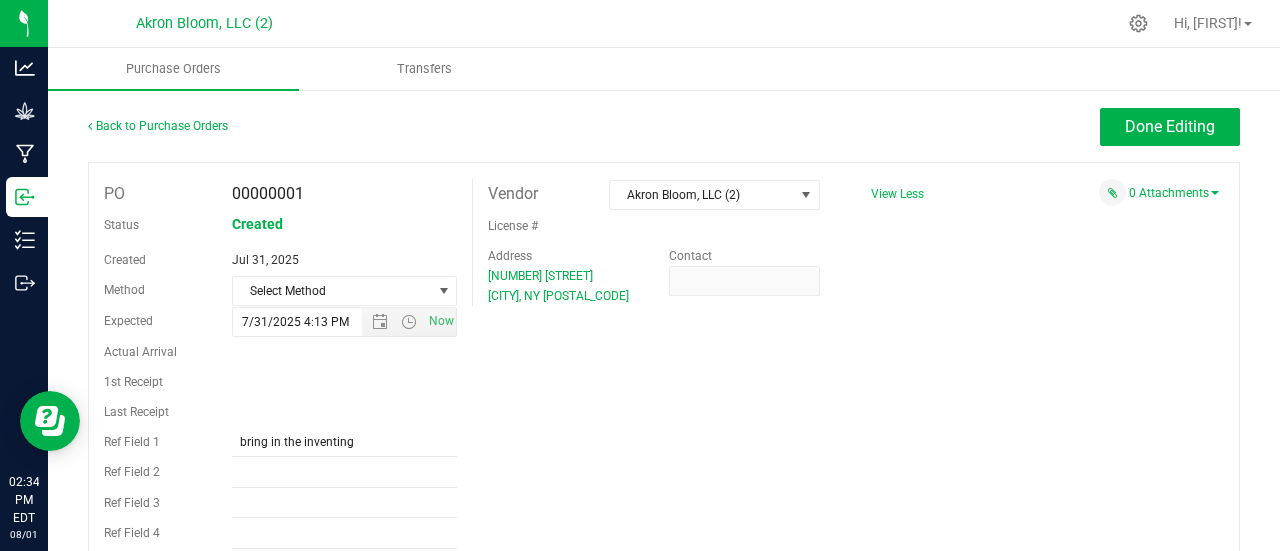 scroll, scrollTop: 243, scrollLeft: 0, axis: vertical 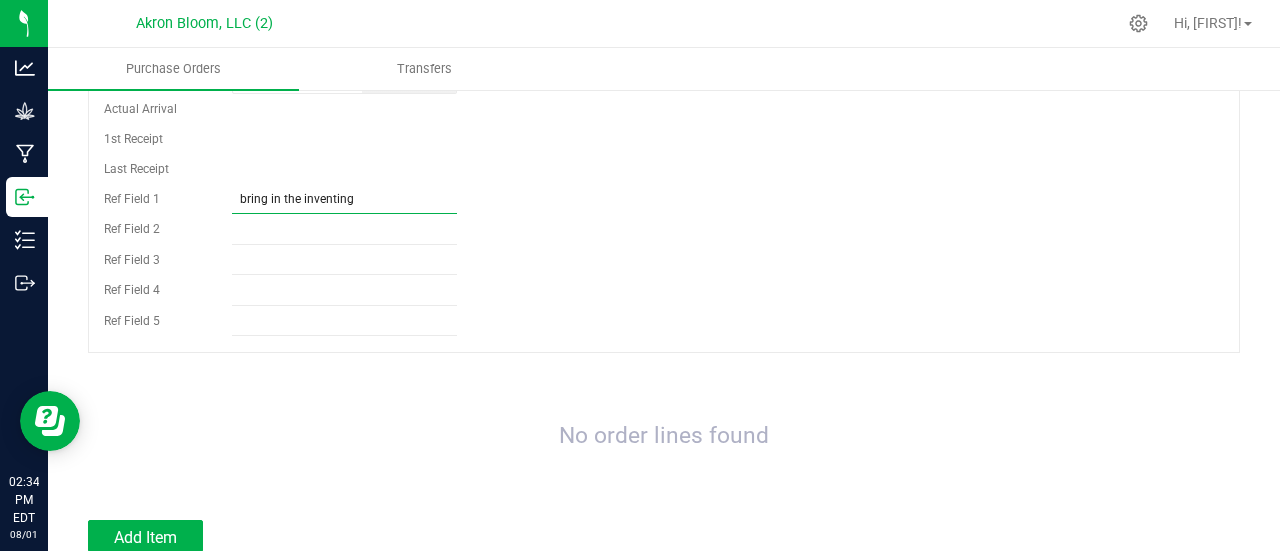 click on "bring in the inventing" at bounding box center [345, 199] 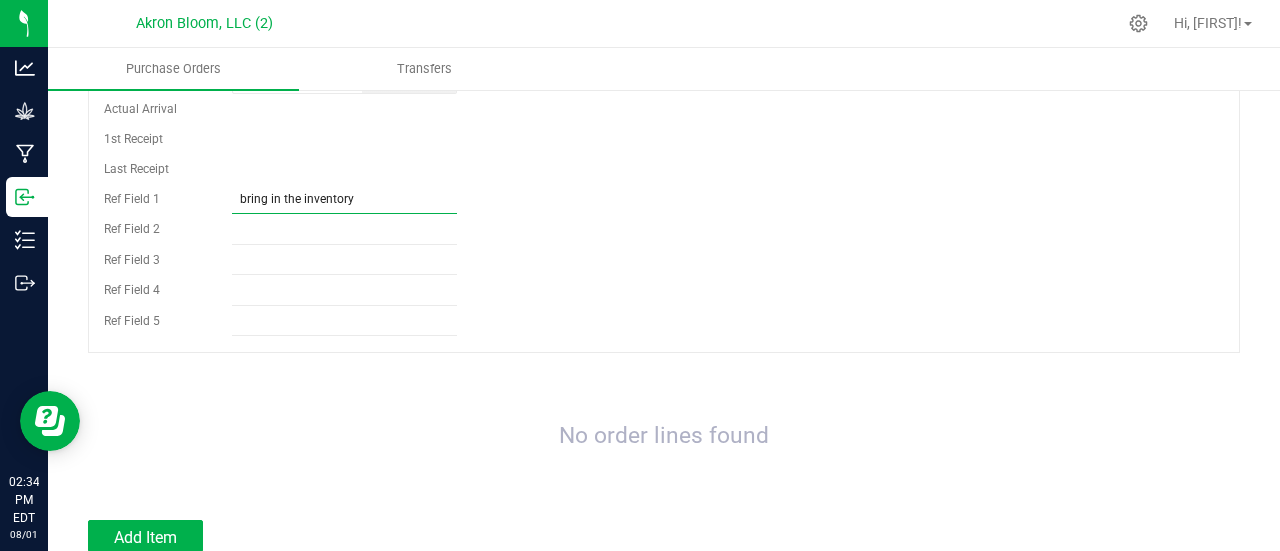 type on "bring in the inventory" 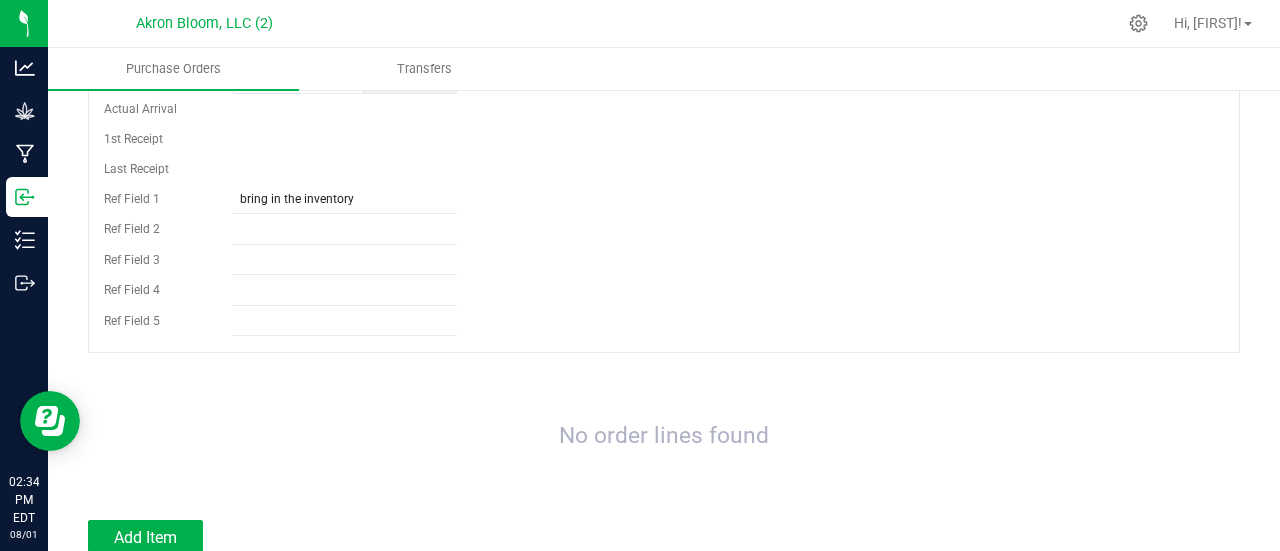 click on "PO
00000001
Status
Created
Created
Jul 31, 2025
Method
Select Method Select Method USPS UPS FedEx LTL Local Delivery Pickup Other
Expected
7/31/2025 4:13 PM NY" at bounding box center (664, 136) 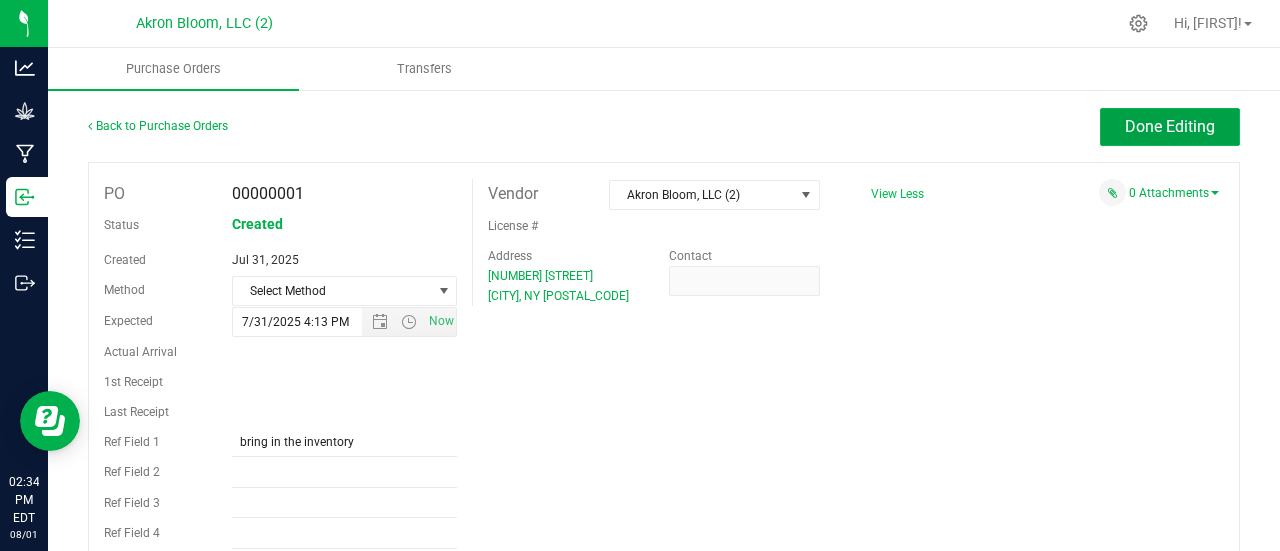 click on "Done Editing" at bounding box center (1170, 127) 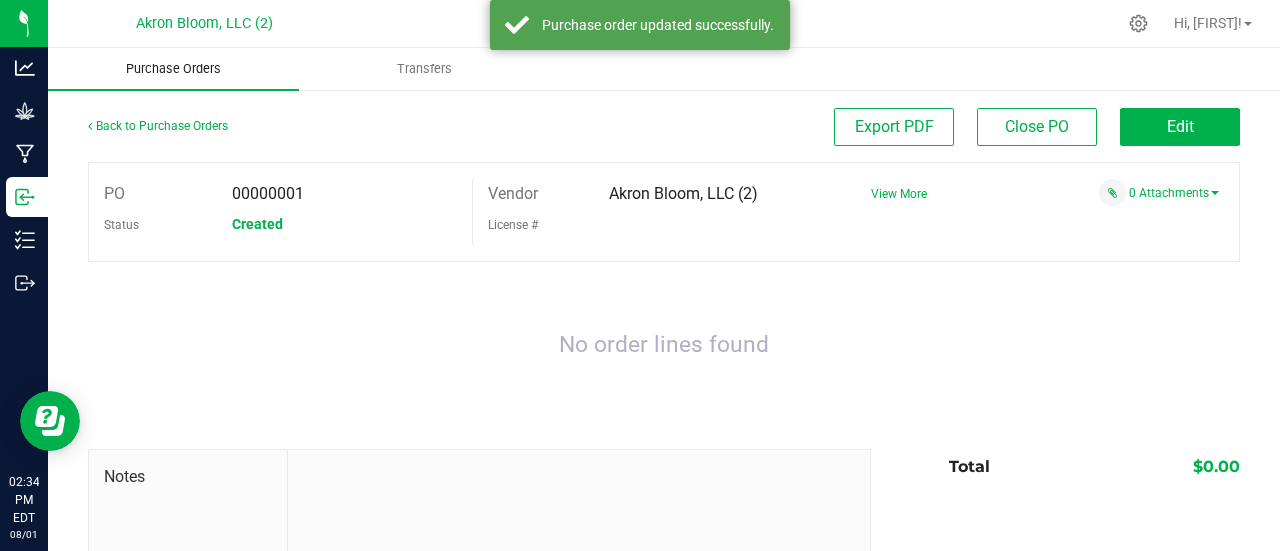click on "Purchase Orders" at bounding box center [173, 69] 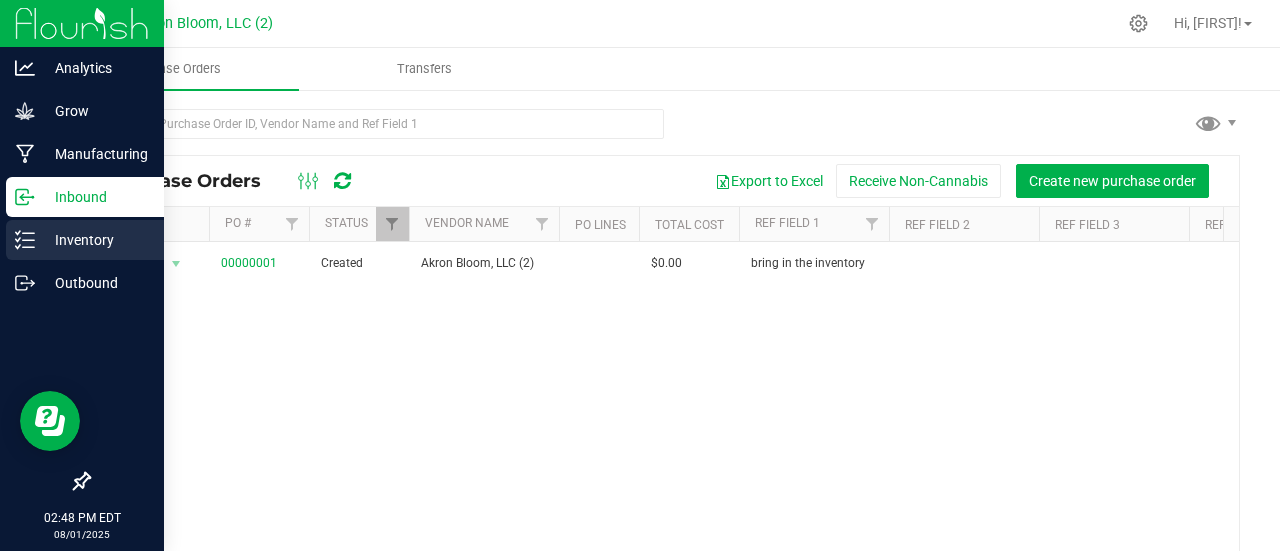 click on "Inventory" at bounding box center (95, 240) 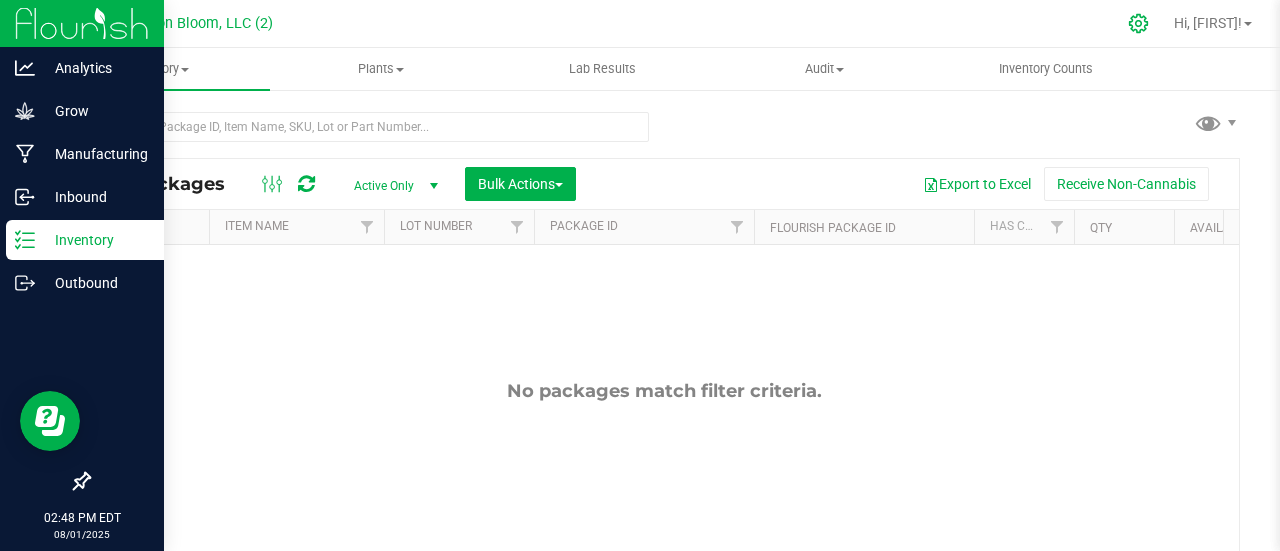 click at bounding box center [1139, 23] 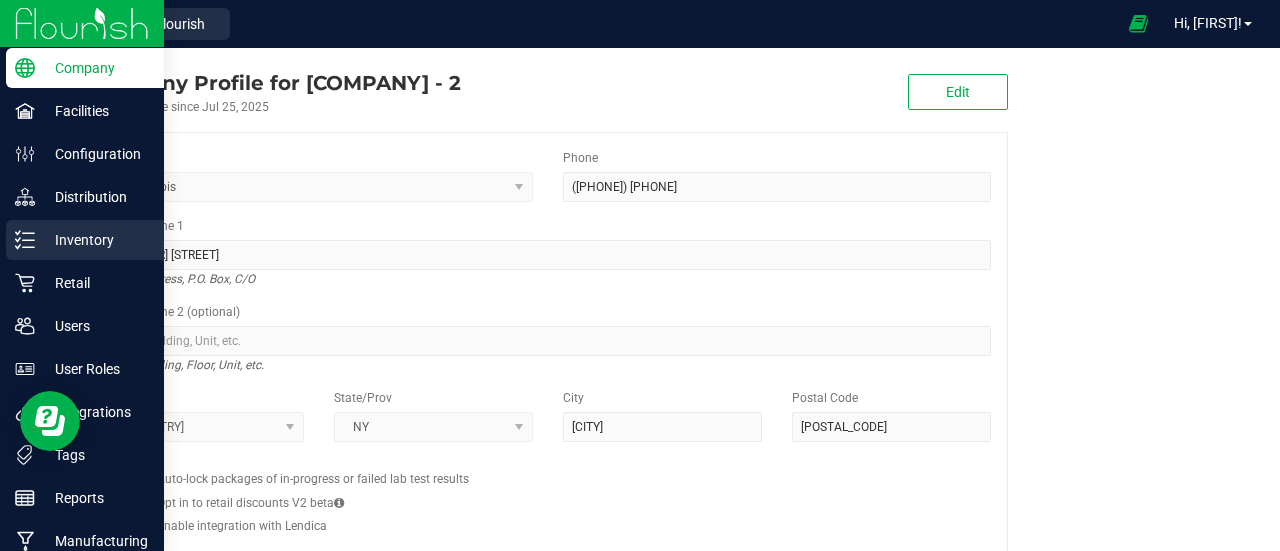 click on "Inventory" at bounding box center (95, 240) 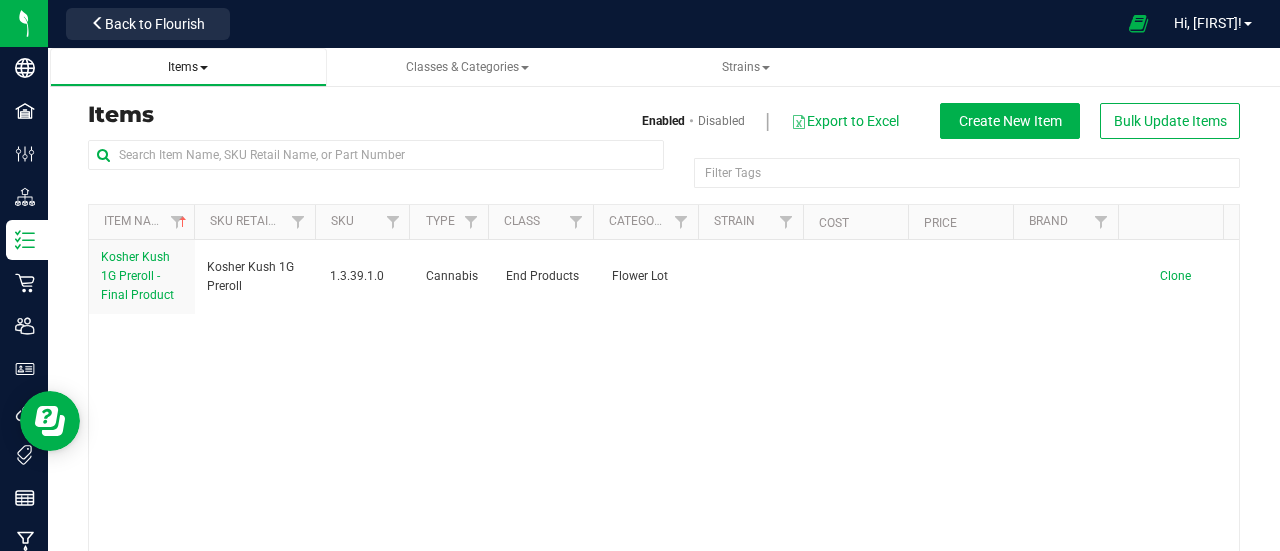 click at bounding box center [204, 68] 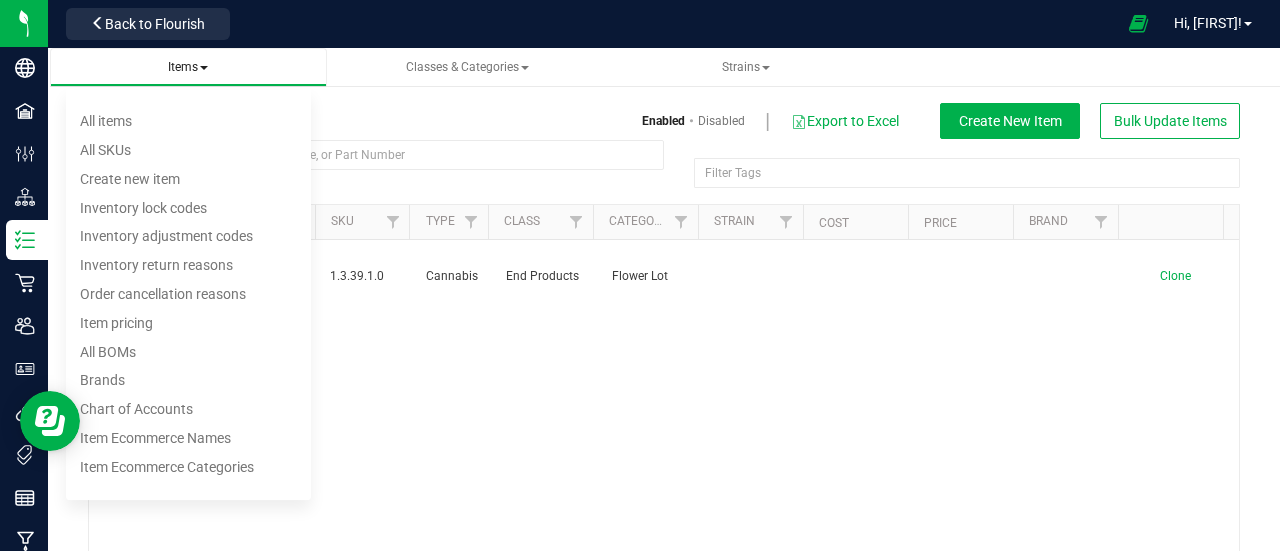 click at bounding box center (204, 68) 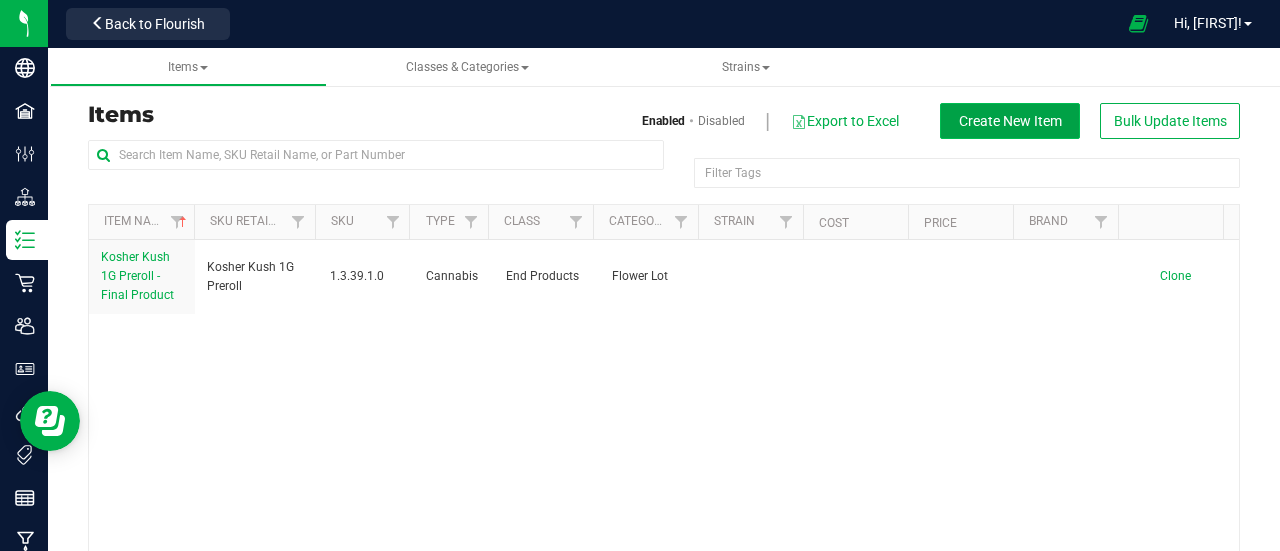click on "Create New Item" at bounding box center [1010, 121] 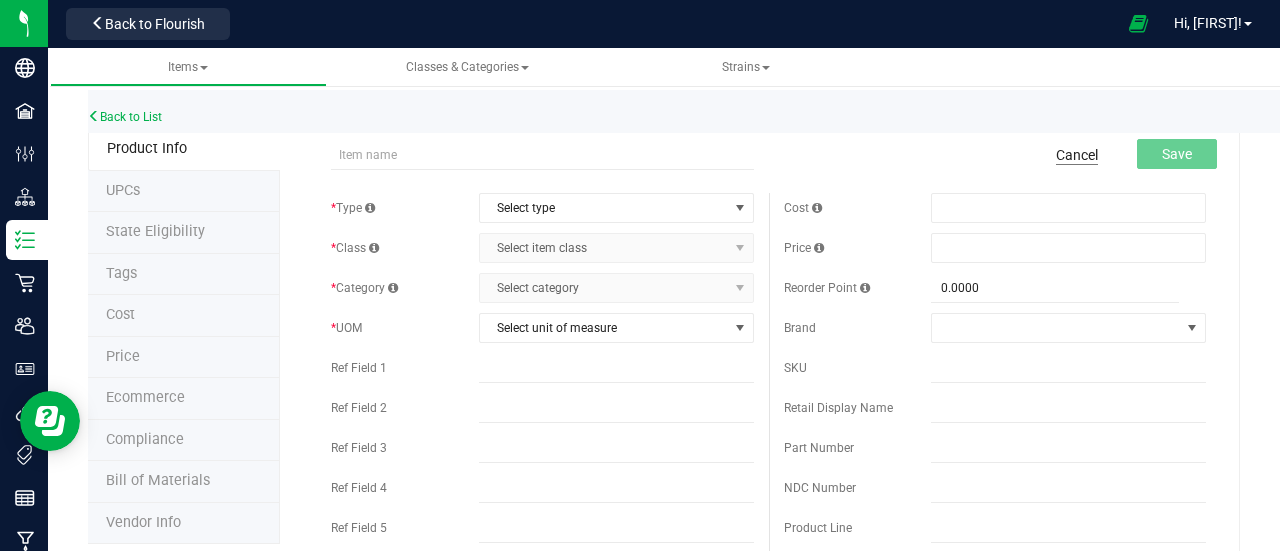 click on "Cancel" at bounding box center [1077, 155] 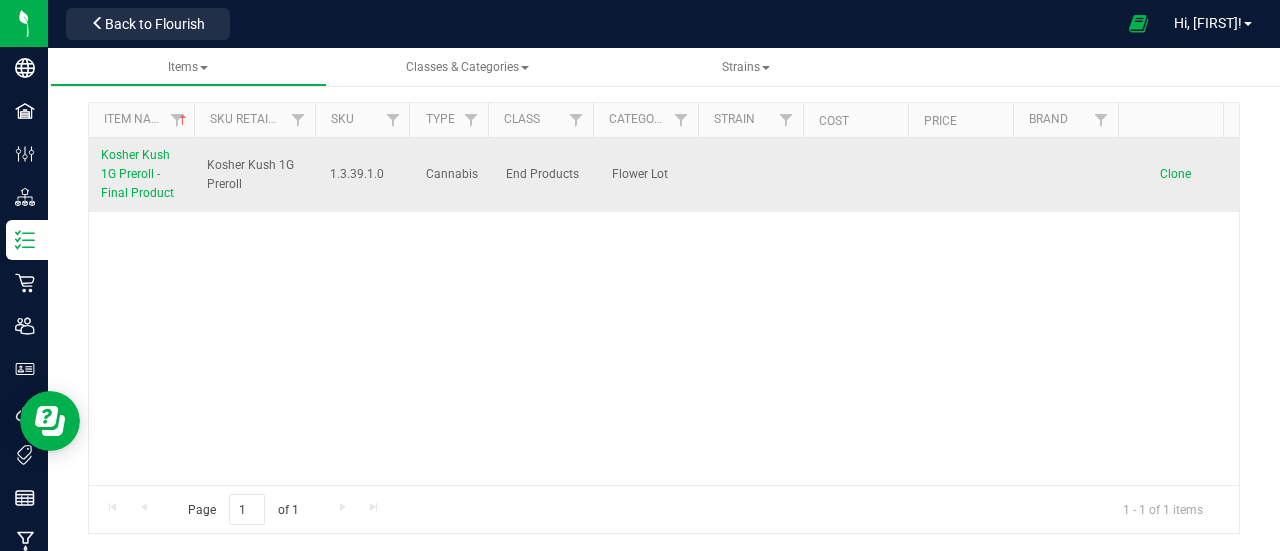 scroll, scrollTop: 103, scrollLeft: 0, axis: vertical 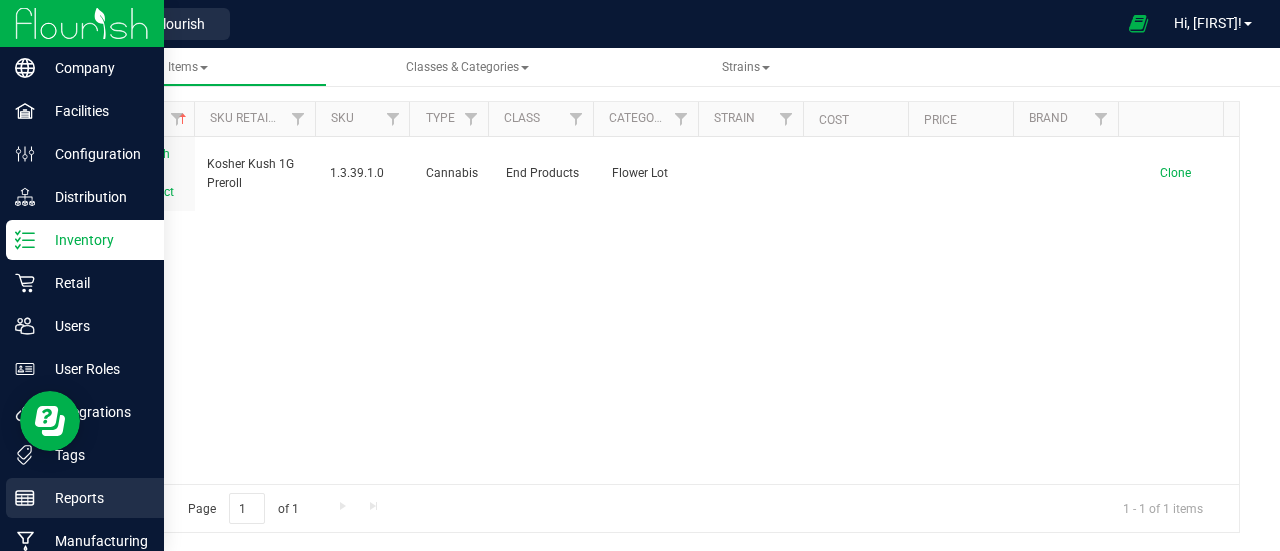 click on "Reports" at bounding box center [95, 498] 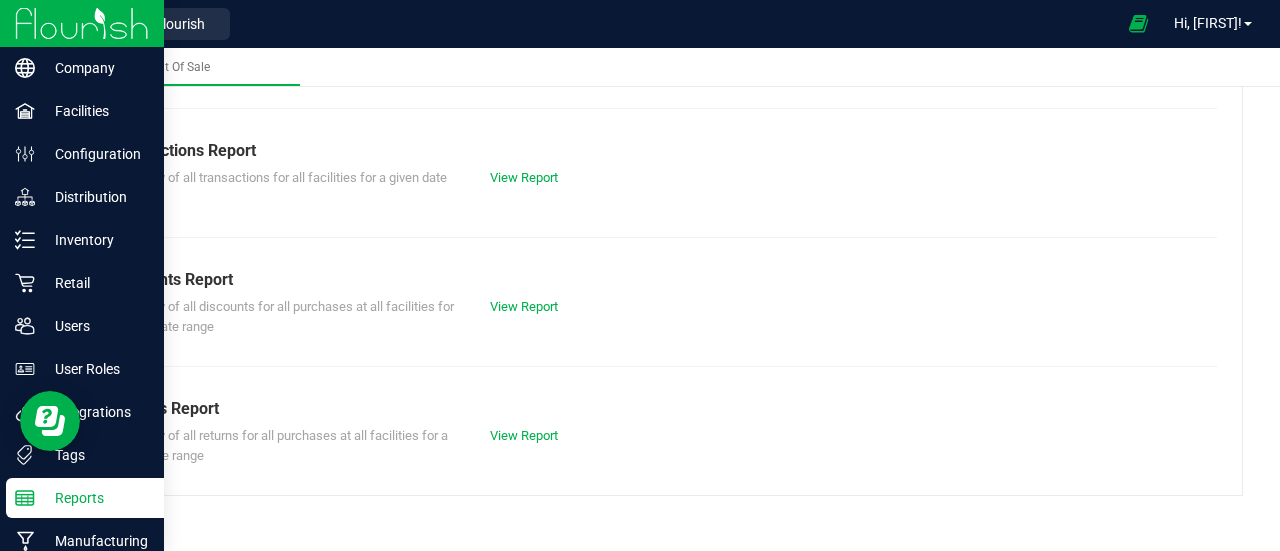 scroll, scrollTop: 0, scrollLeft: 0, axis: both 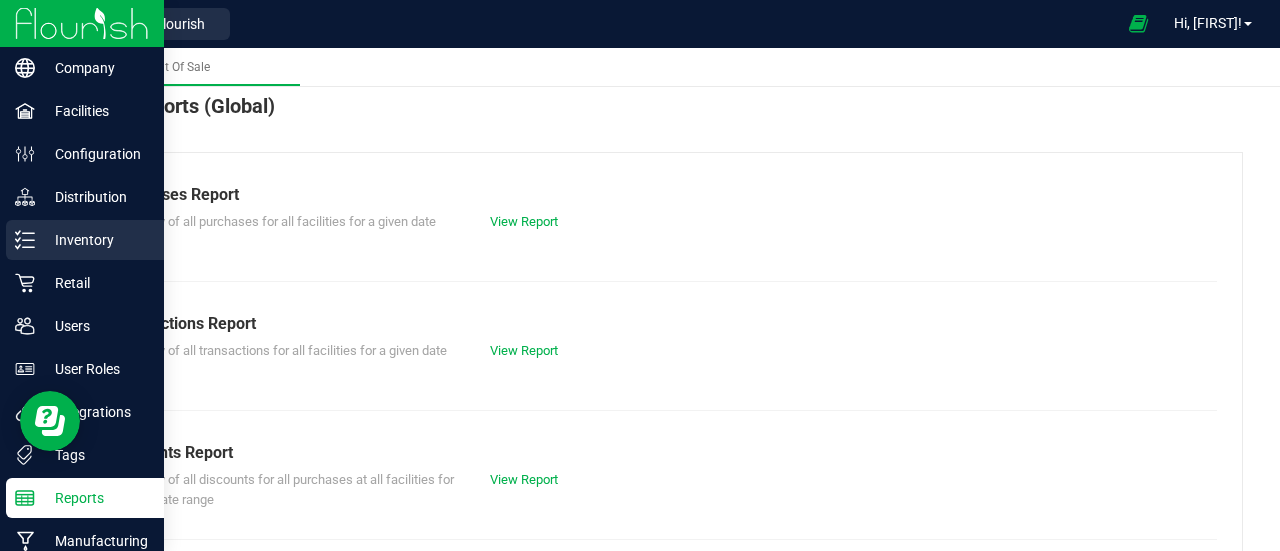 click on "Inventory" at bounding box center (85, 240) 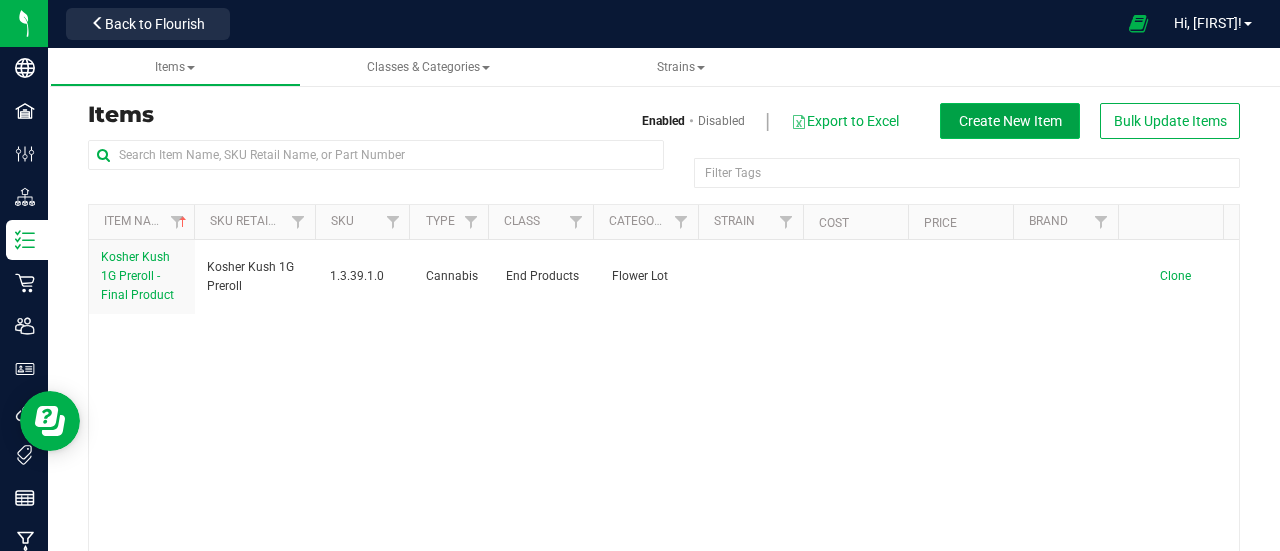 click on "Create New Item" at bounding box center (1010, 121) 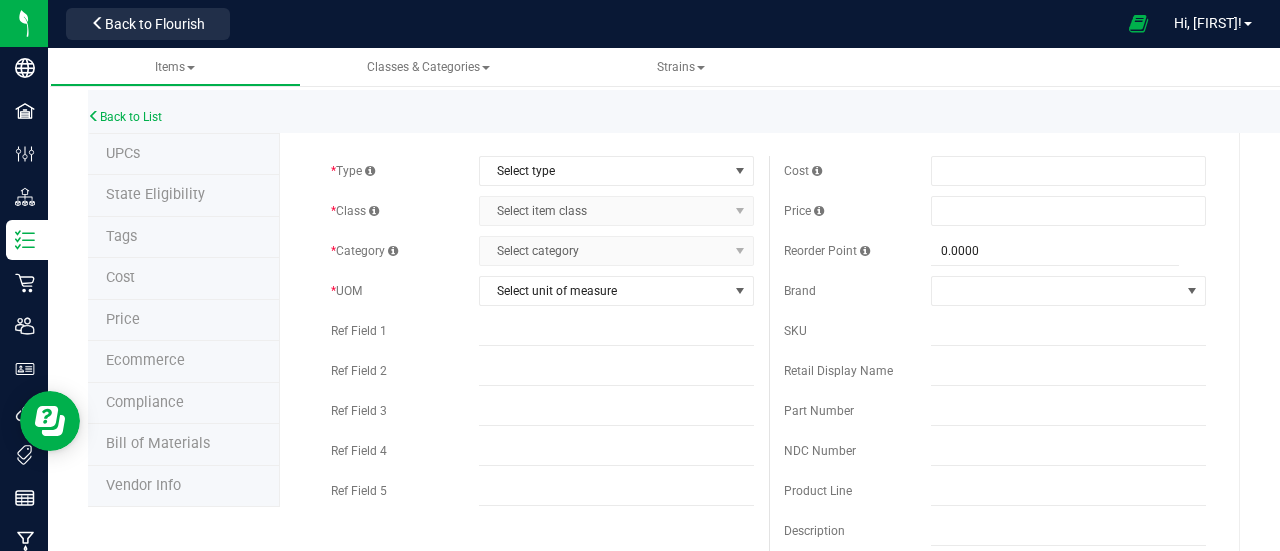 scroll, scrollTop: 28, scrollLeft: 0, axis: vertical 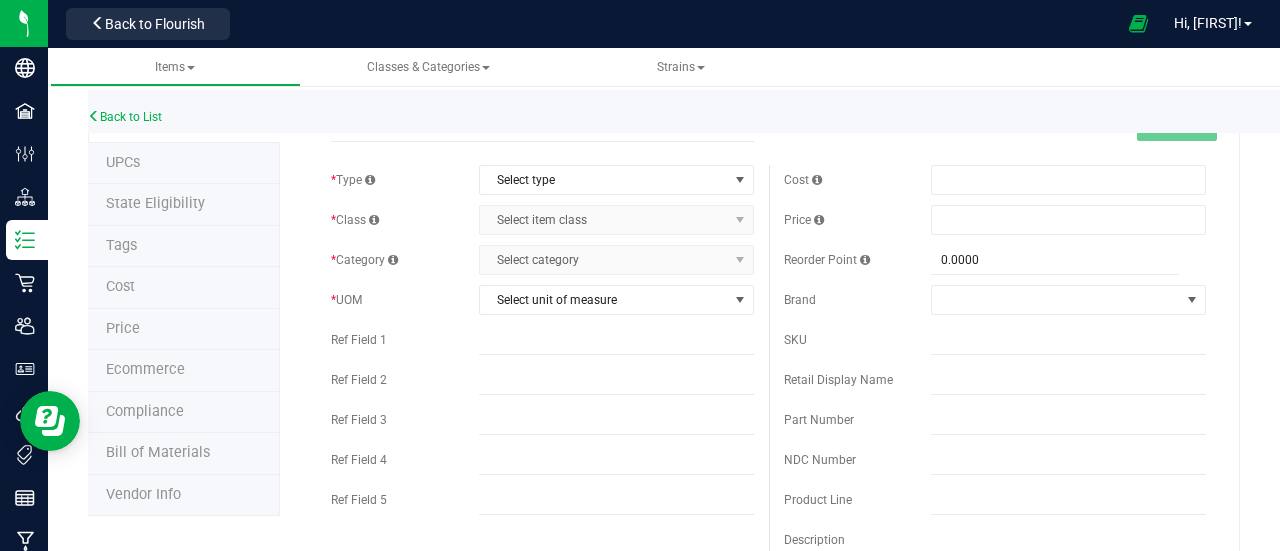click on "Select category Select category" at bounding box center (616, 260) 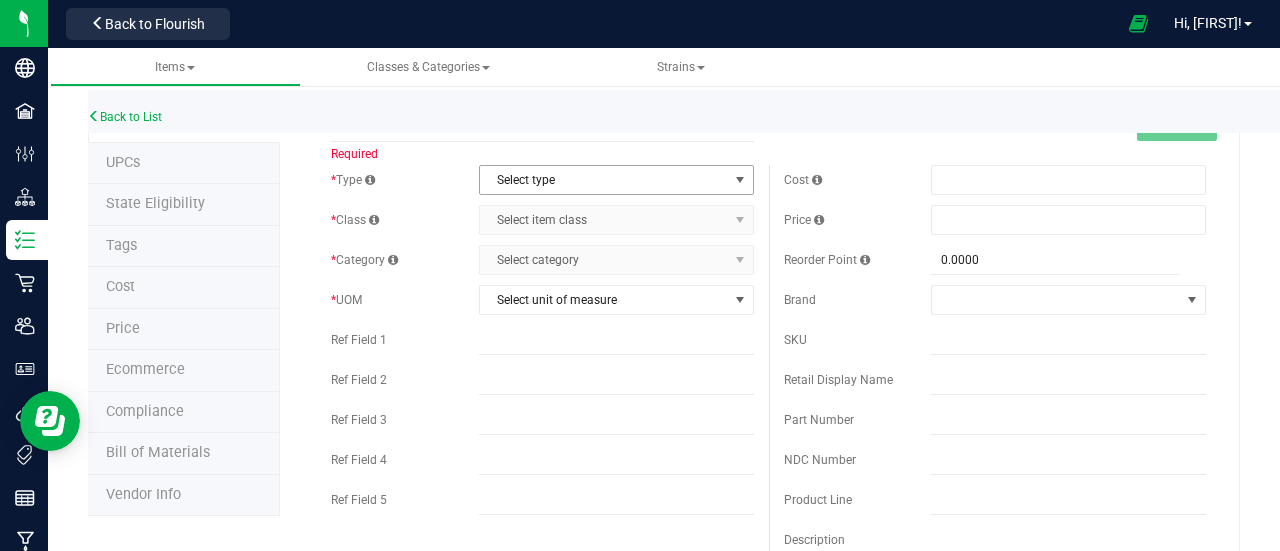 click at bounding box center [739, 180] 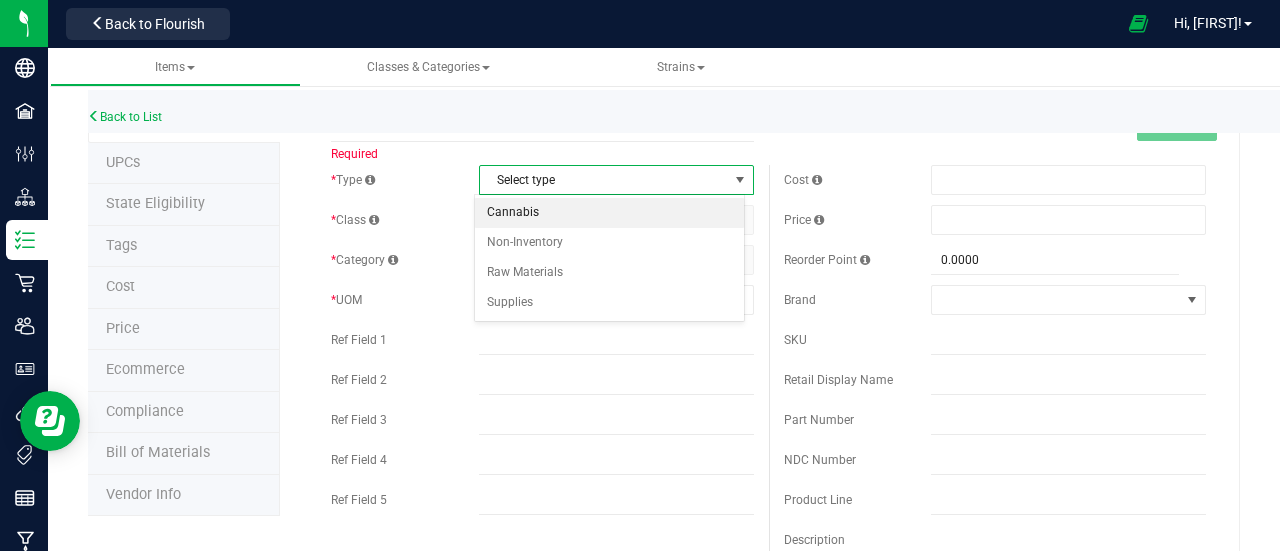 click on "Cannabis" at bounding box center [609, 213] 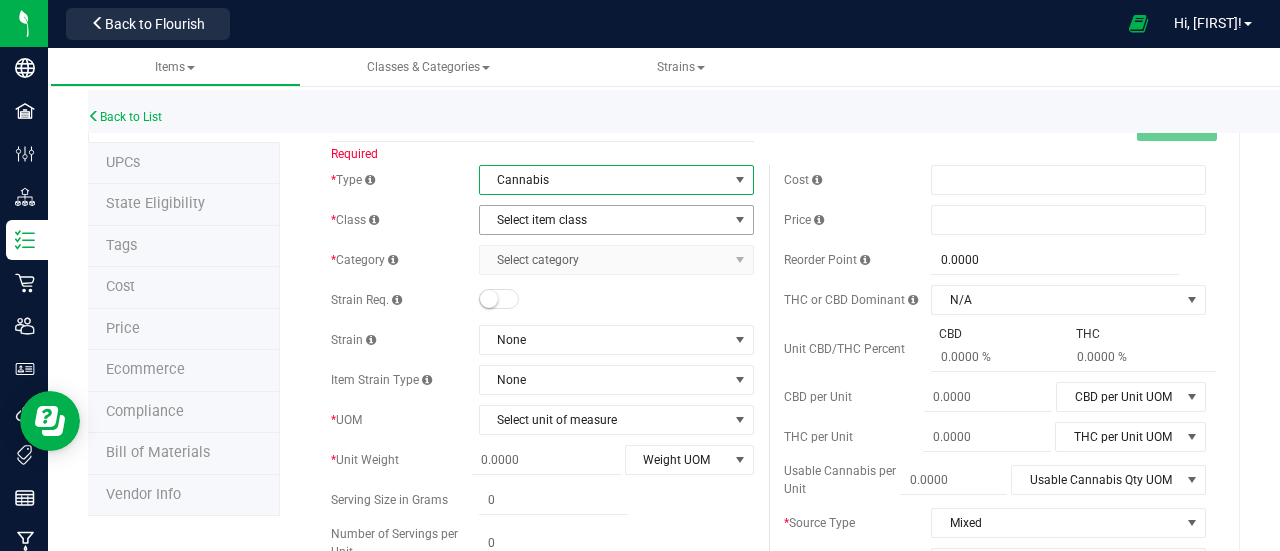 click on "Select item class" at bounding box center (604, 220) 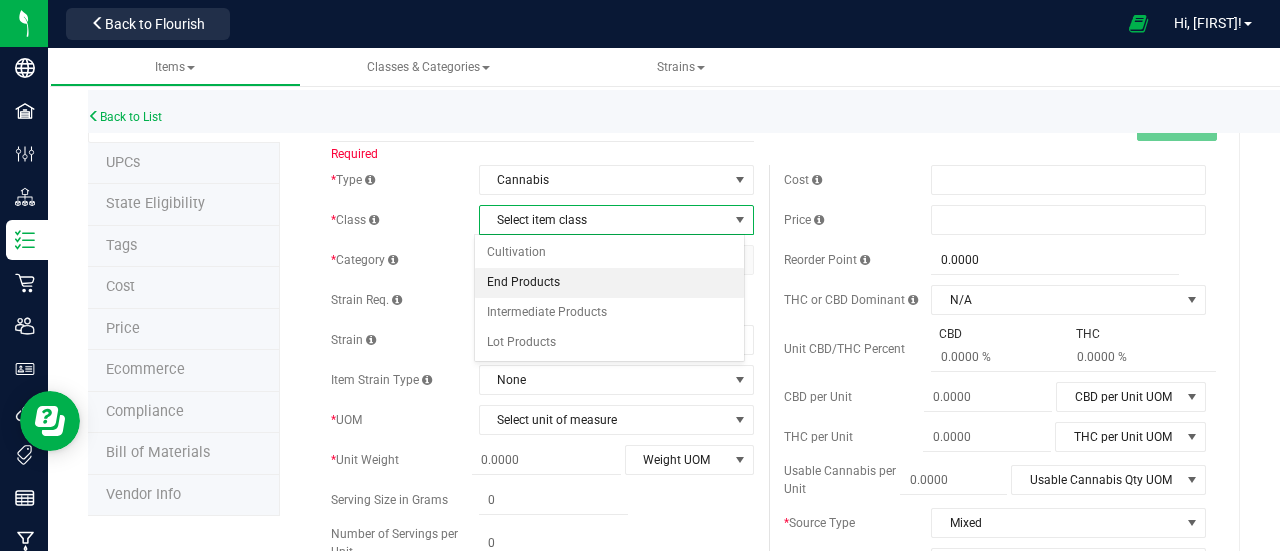 click on "End Products" at bounding box center (609, 283) 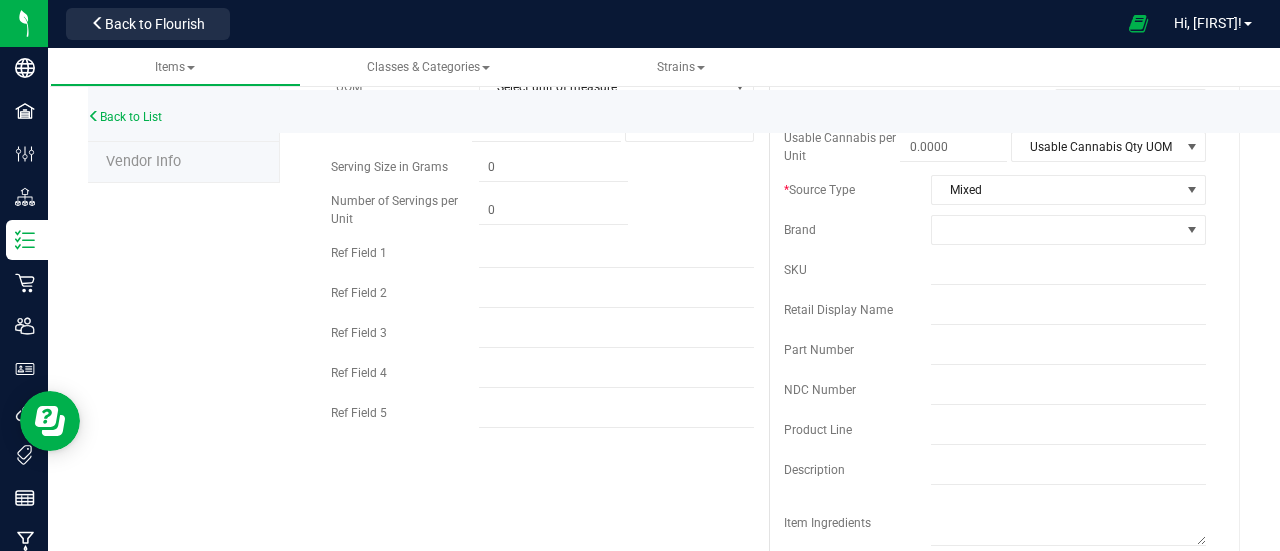 scroll, scrollTop: 362, scrollLeft: 0, axis: vertical 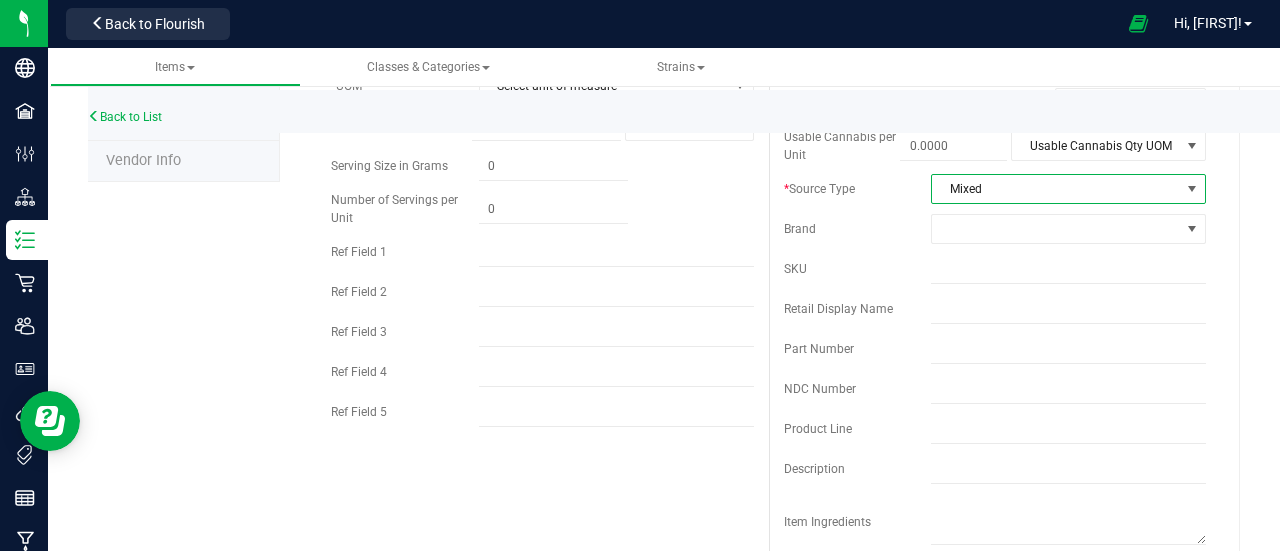 click on "Mixed" at bounding box center [1056, 189] 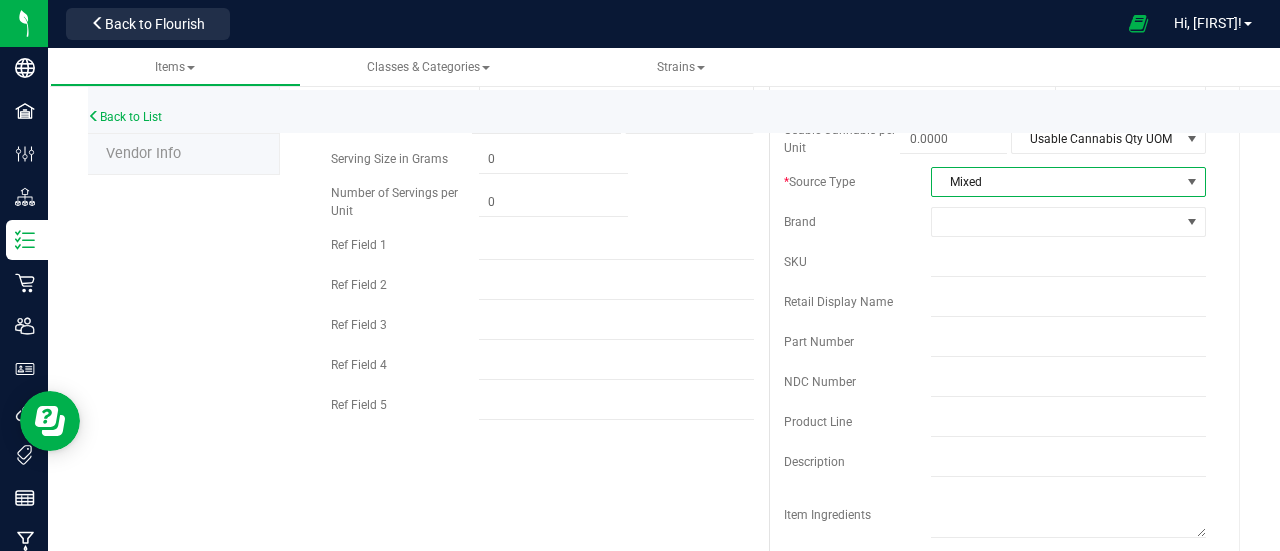 scroll, scrollTop: 365, scrollLeft: 0, axis: vertical 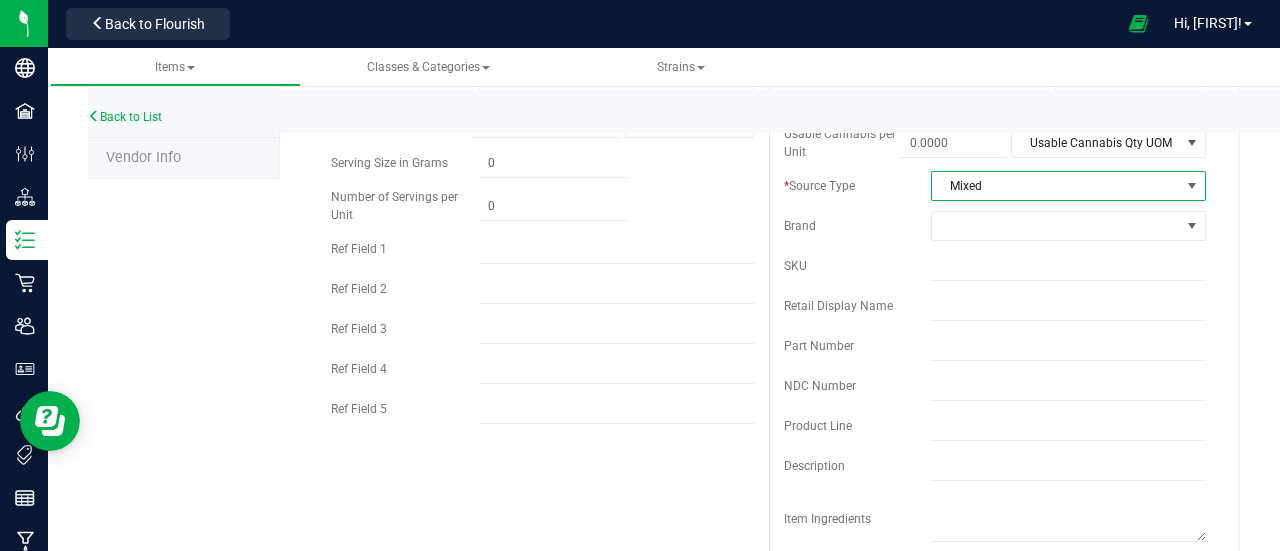click on "Mixed" at bounding box center [1056, 186] 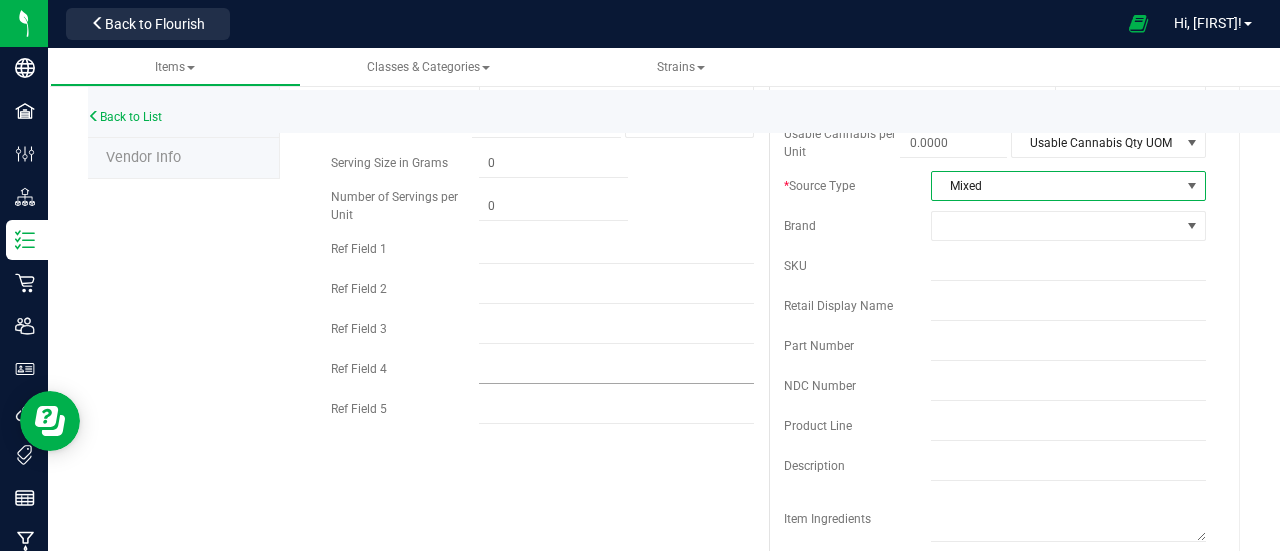 scroll, scrollTop: 5, scrollLeft: 0, axis: vertical 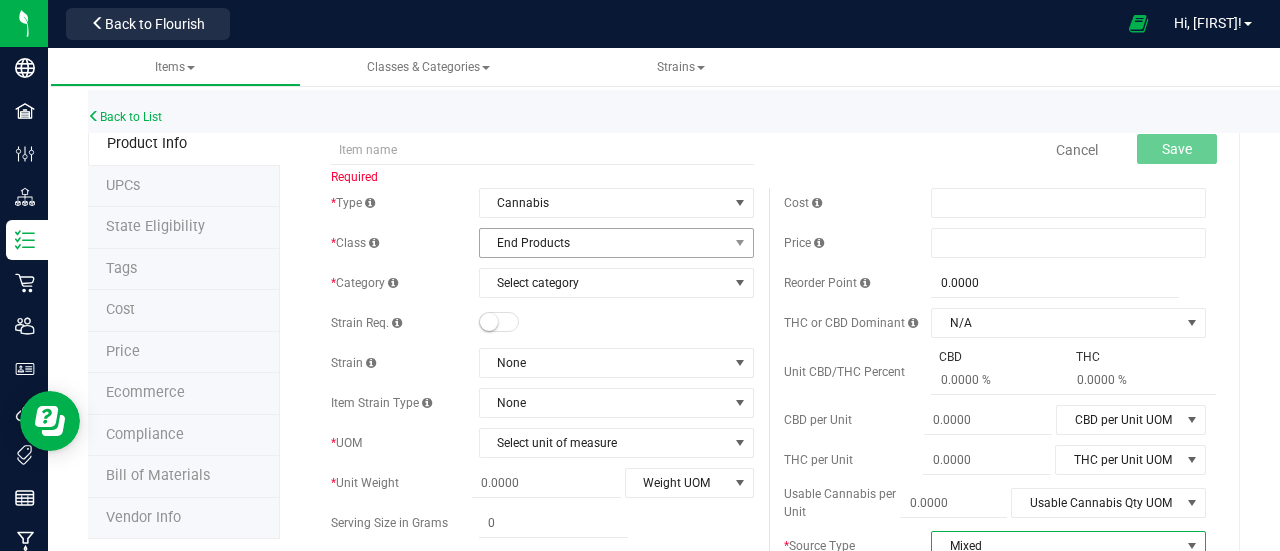 click on "End Products" at bounding box center [604, 243] 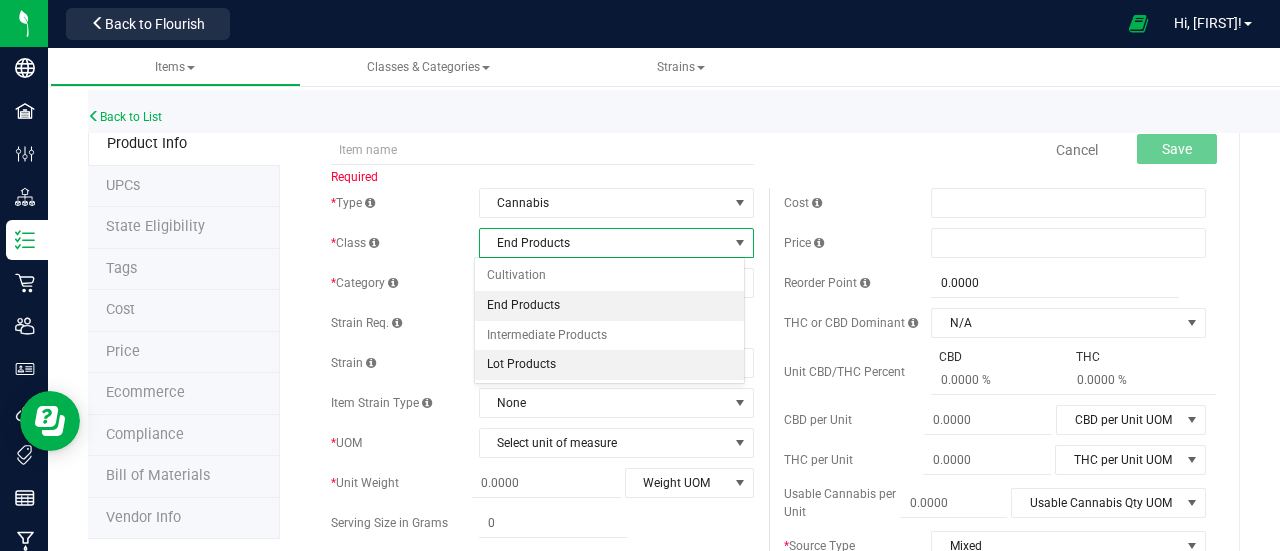 click on "Lot Products" at bounding box center (609, 365) 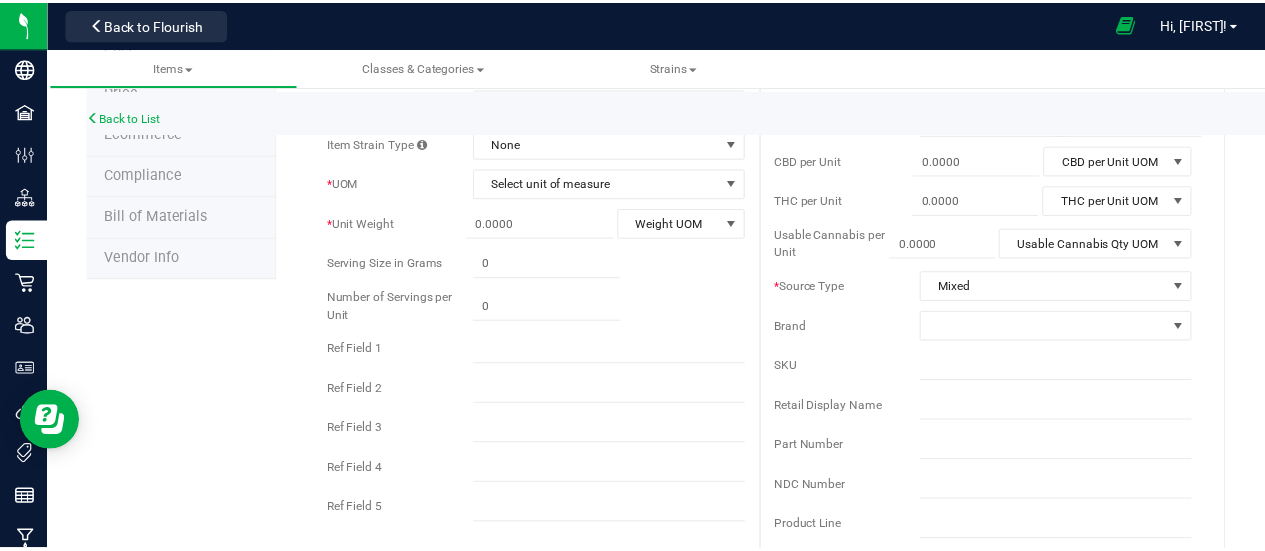 scroll, scrollTop: 266, scrollLeft: 0, axis: vertical 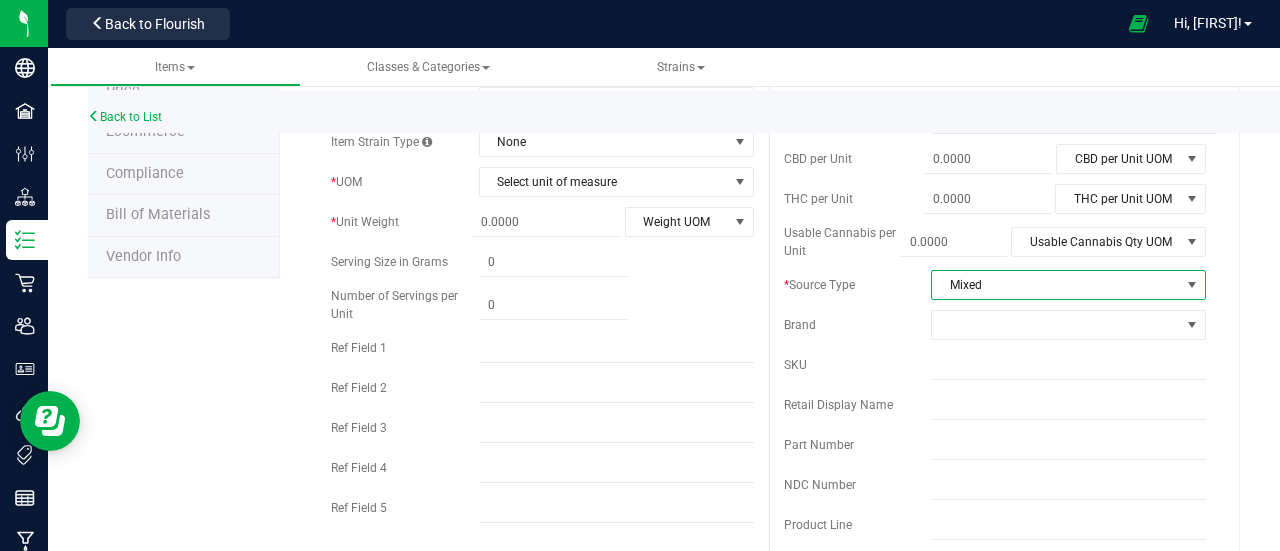 click on "Mixed" at bounding box center (1056, 285) 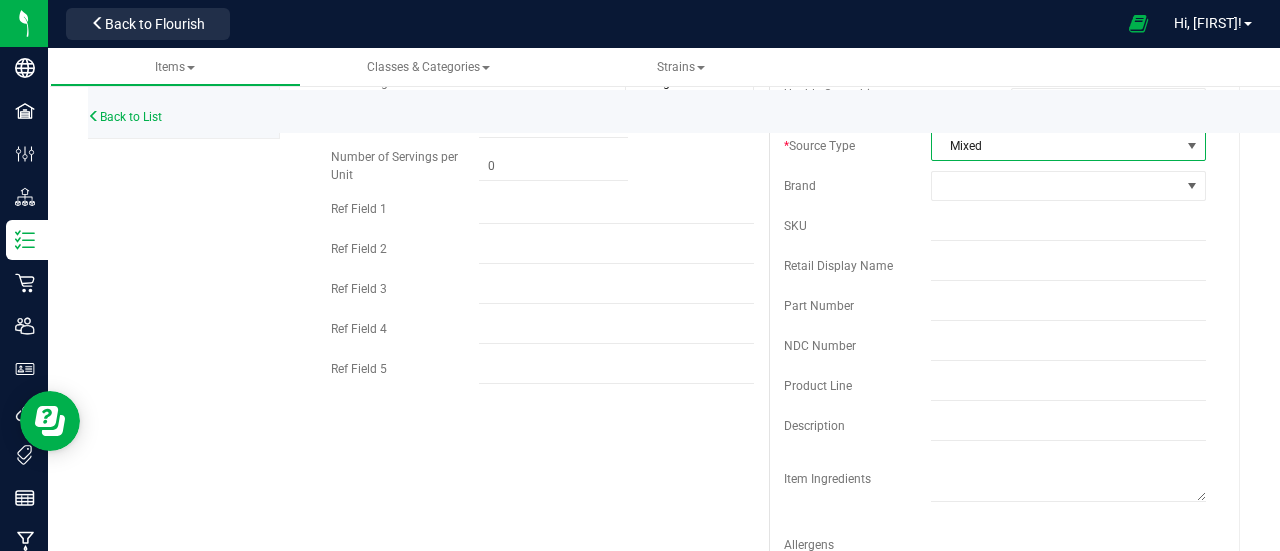 scroll, scrollTop: 299, scrollLeft: 0, axis: vertical 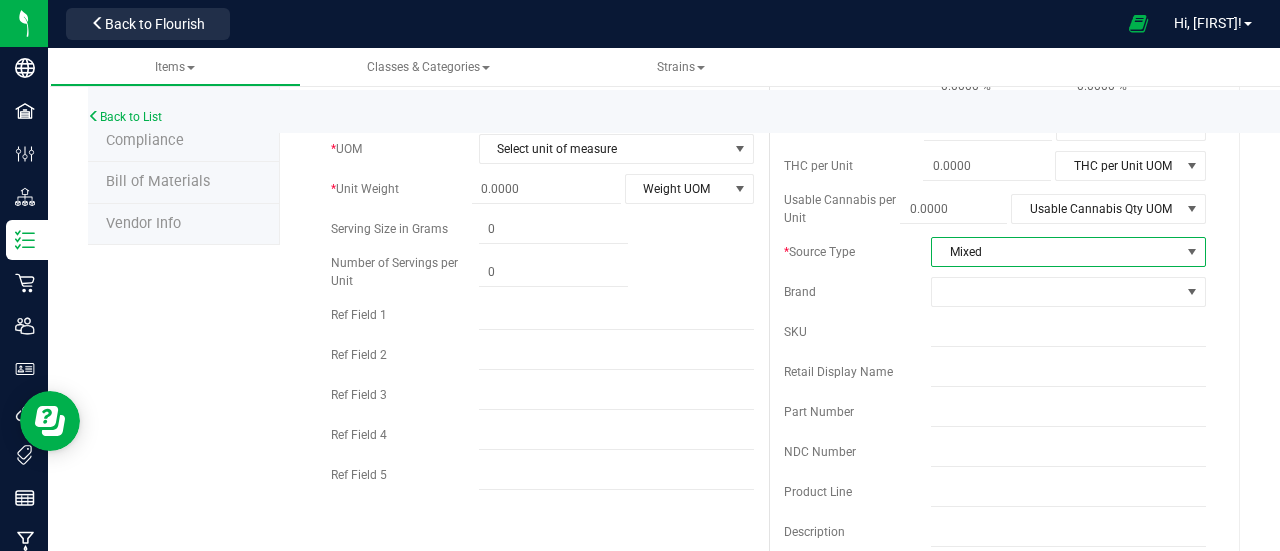 click on "Mixed" at bounding box center [1056, 252] 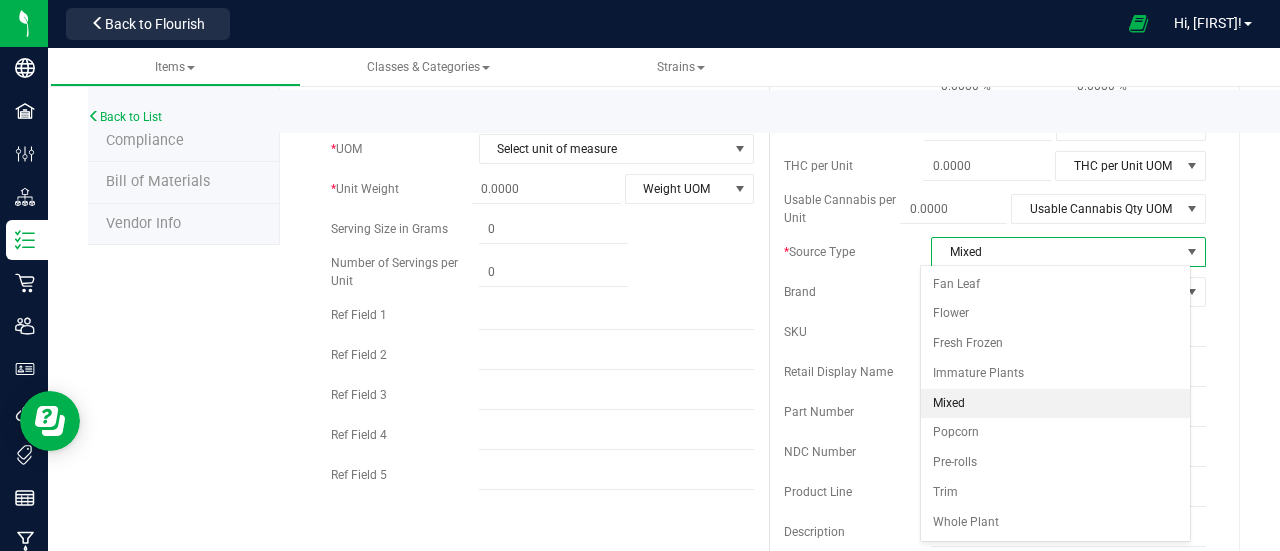 click on "Number of Servings per Unit" at bounding box center (542, 272) 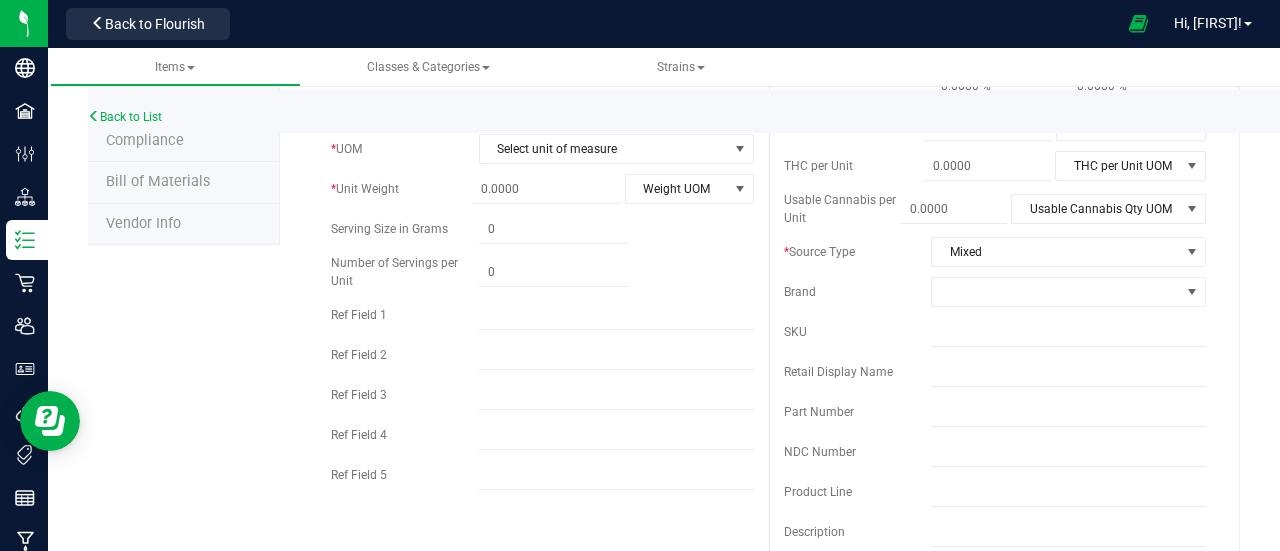 click on "Number of Servings per Unit" at bounding box center (542, 272) 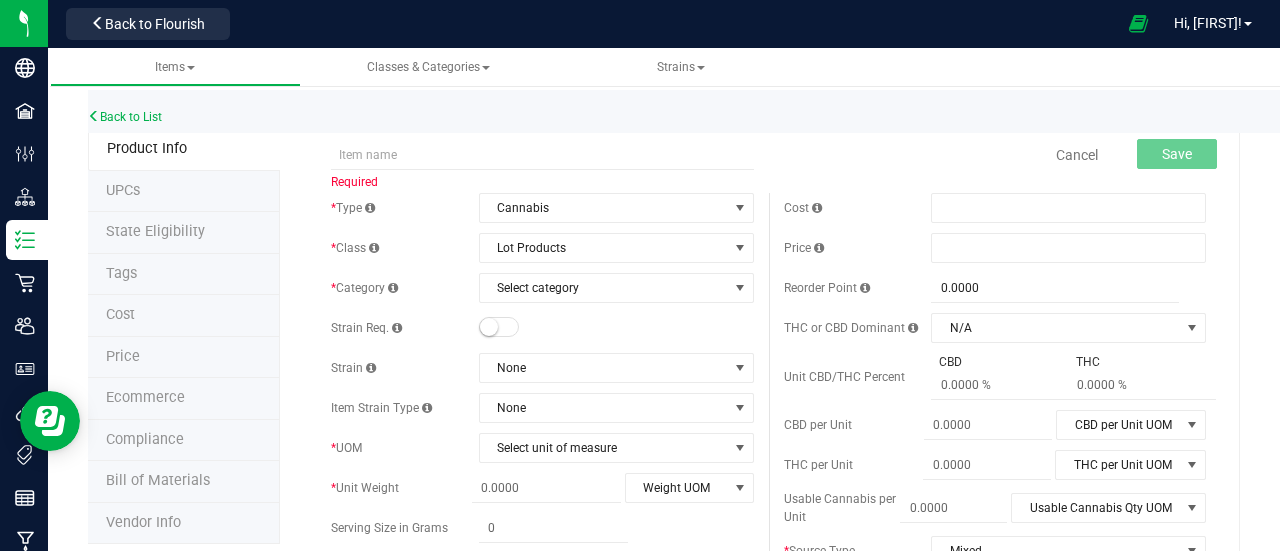click on "*
Type
Cannabis Select type Cannabis Non-Inventory Raw Materials Supplies
*
Class
Lot Products Select item class Cultivation End Products Intermediate Products Lot Products
*
Category" at bounding box center [542, 496] 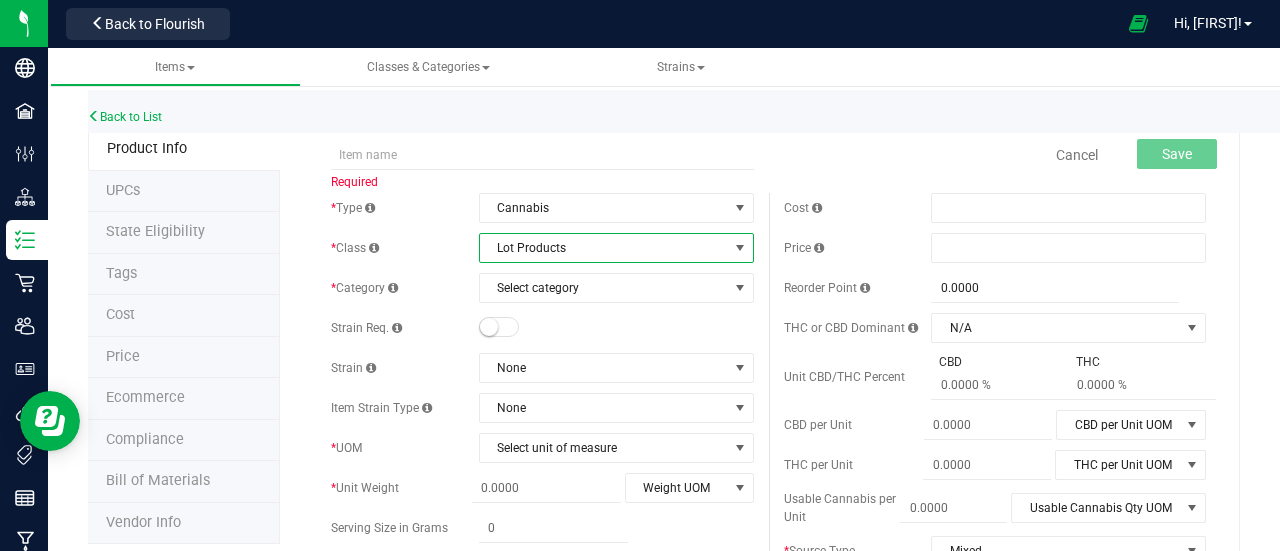 click on "Lot Products" at bounding box center [604, 248] 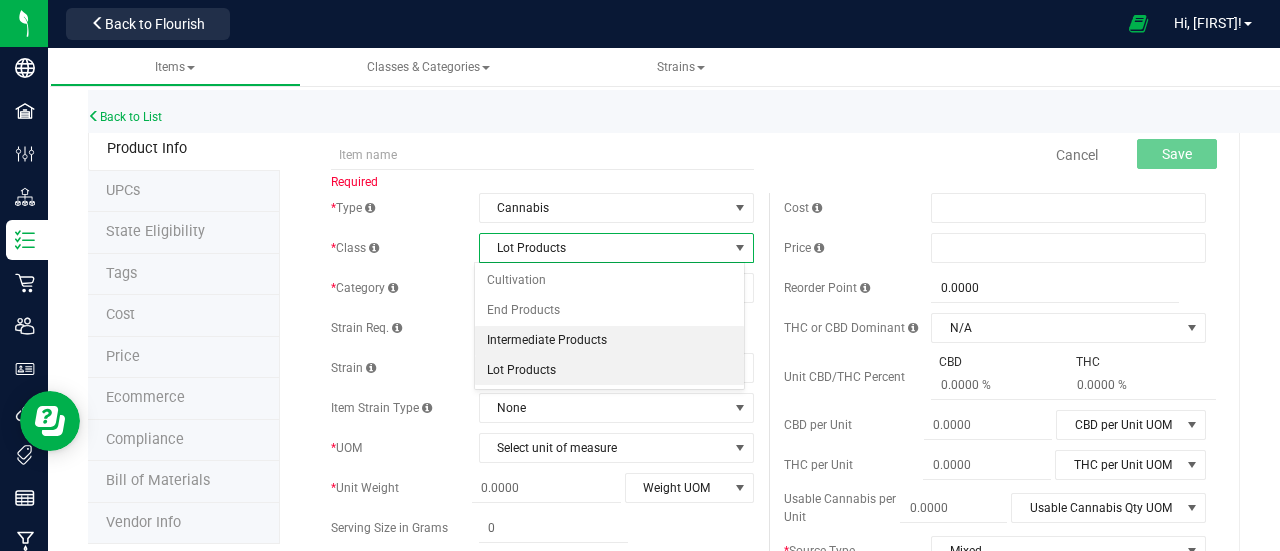 click on "Intermediate Products" at bounding box center [609, 341] 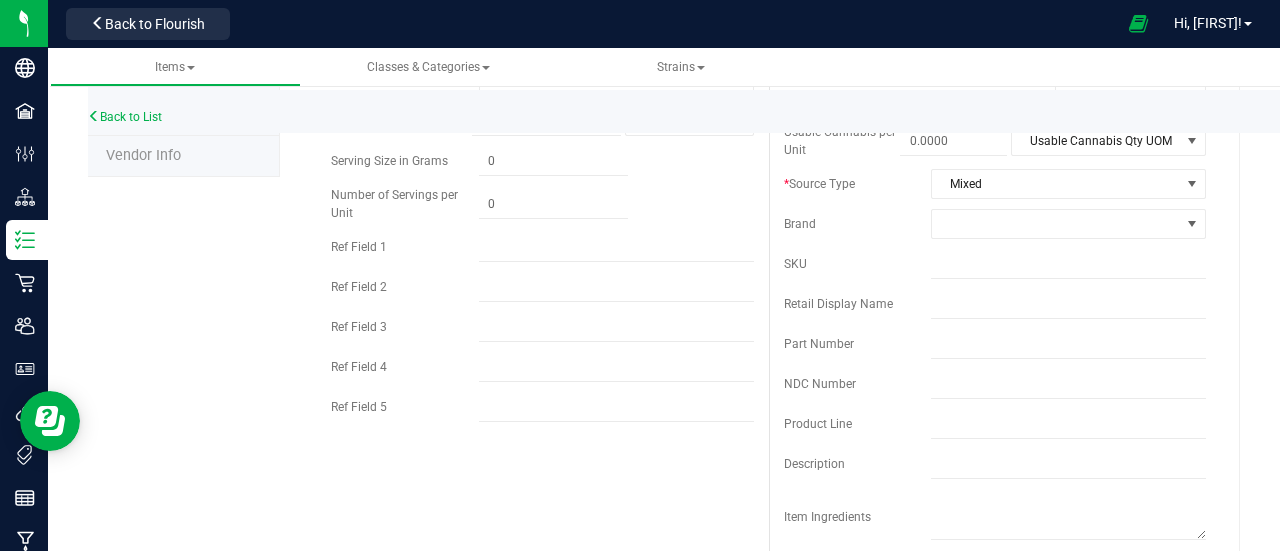 scroll, scrollTop: 374, scrollLeft: 0, axis: vertical 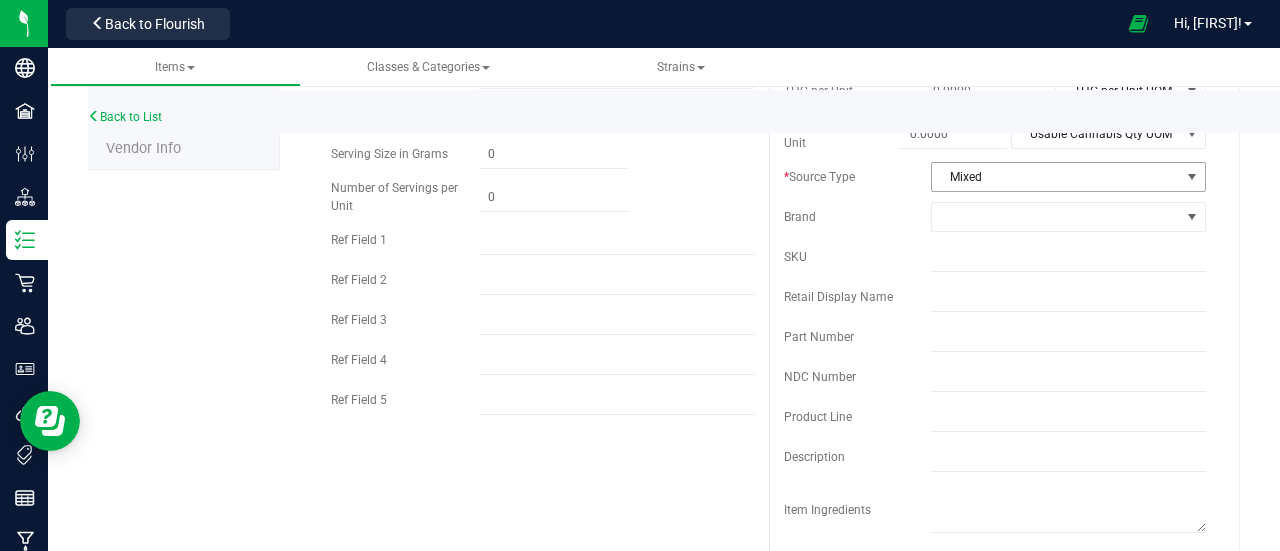 click on "Mixed" at bounding box center (1056, 177) 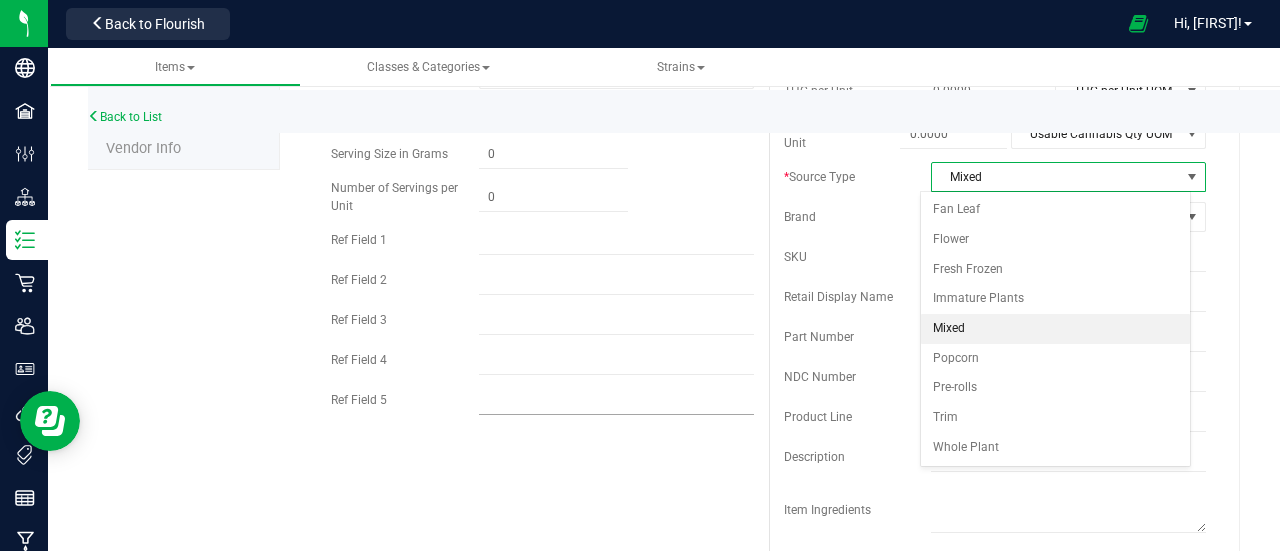 scroll, scrollTop: 0, scrollLeft: 0, axis: both 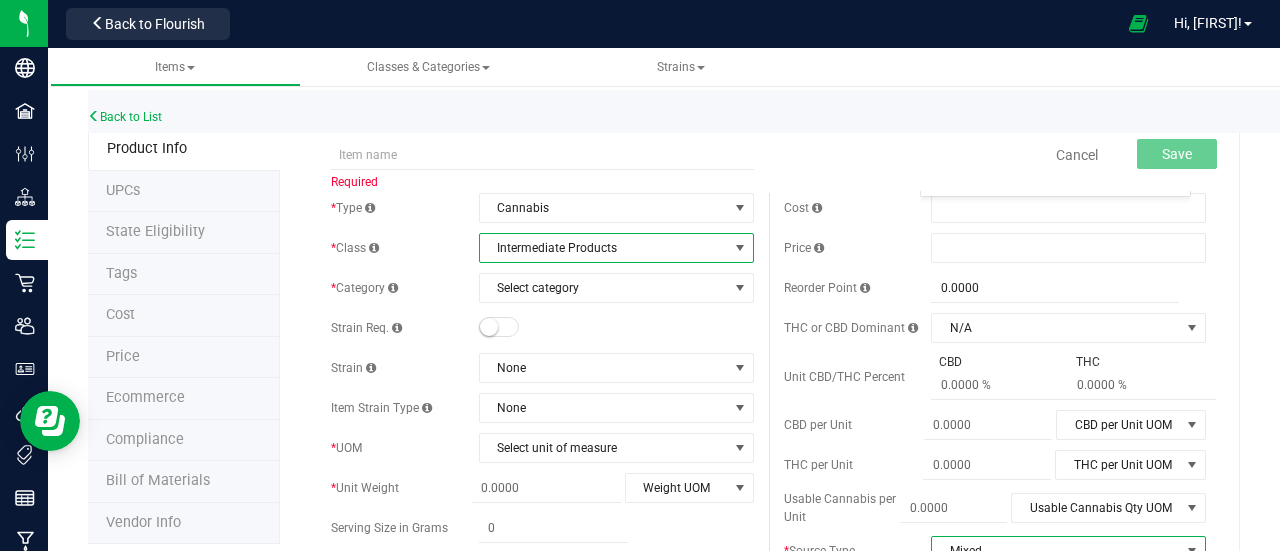 click on "Intermediate Products" at bounding box center [604, 248] 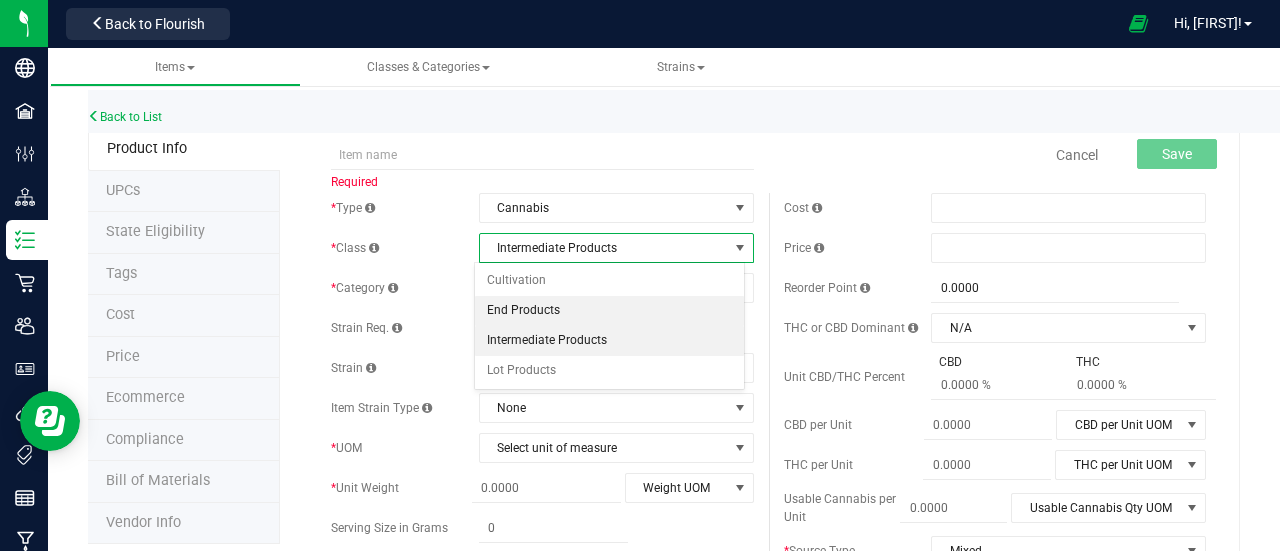 click on "End Products" at bounding box center (609, 311) 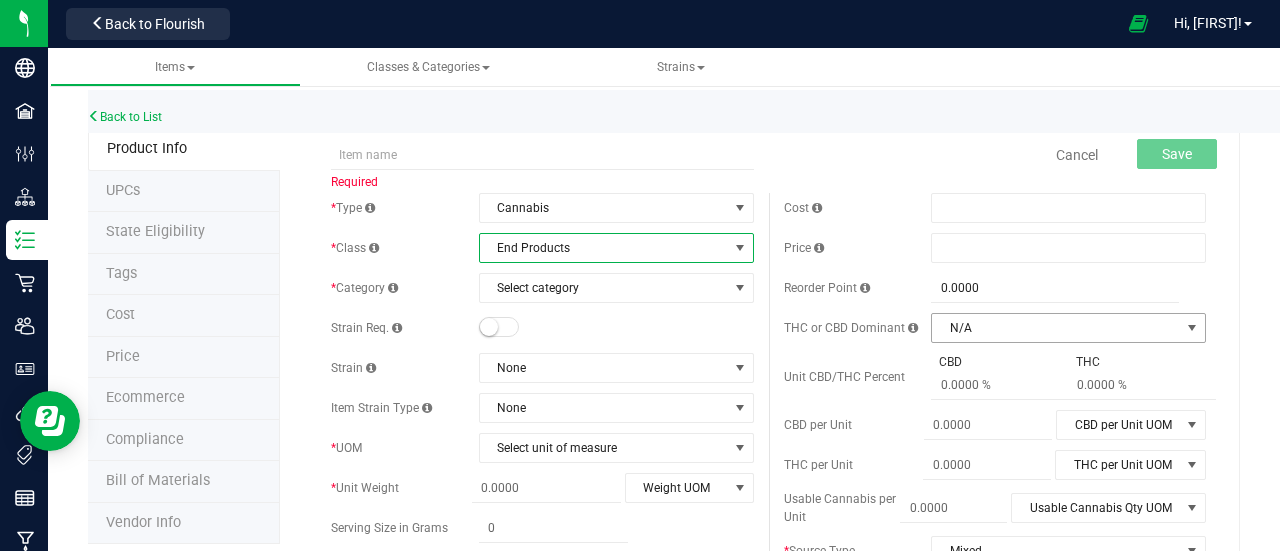 scroll, scrollTop: 331, scrollLeft: 0, axis: vertical 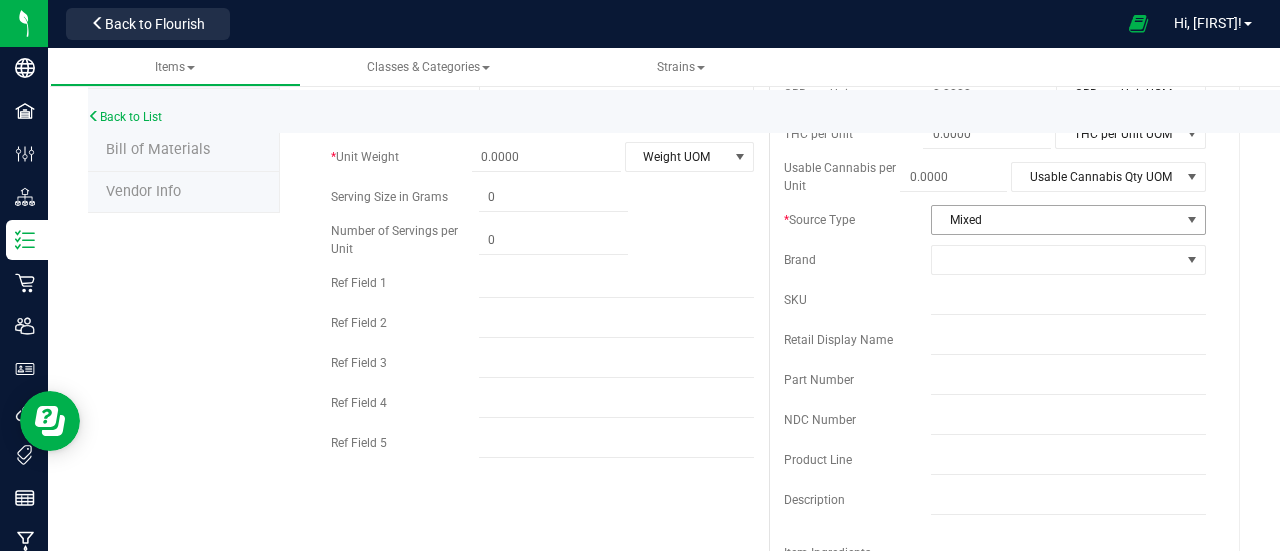 click on "Mixed" at bounding box center (1056, 220) 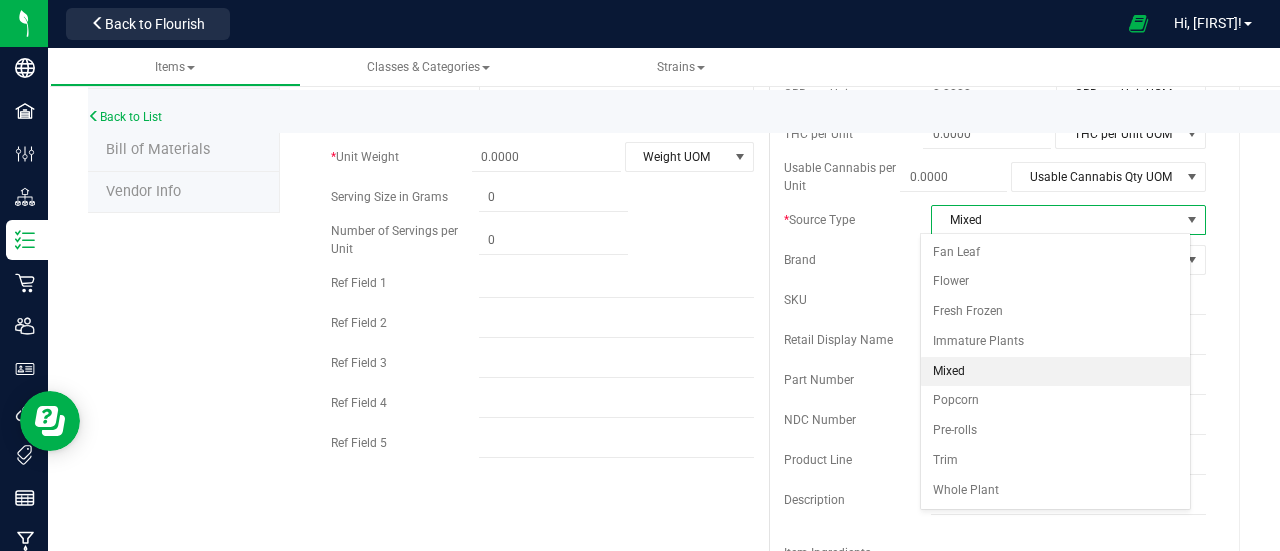 scroll, scrollTop: 0, scrollLeft: 0, axis: both 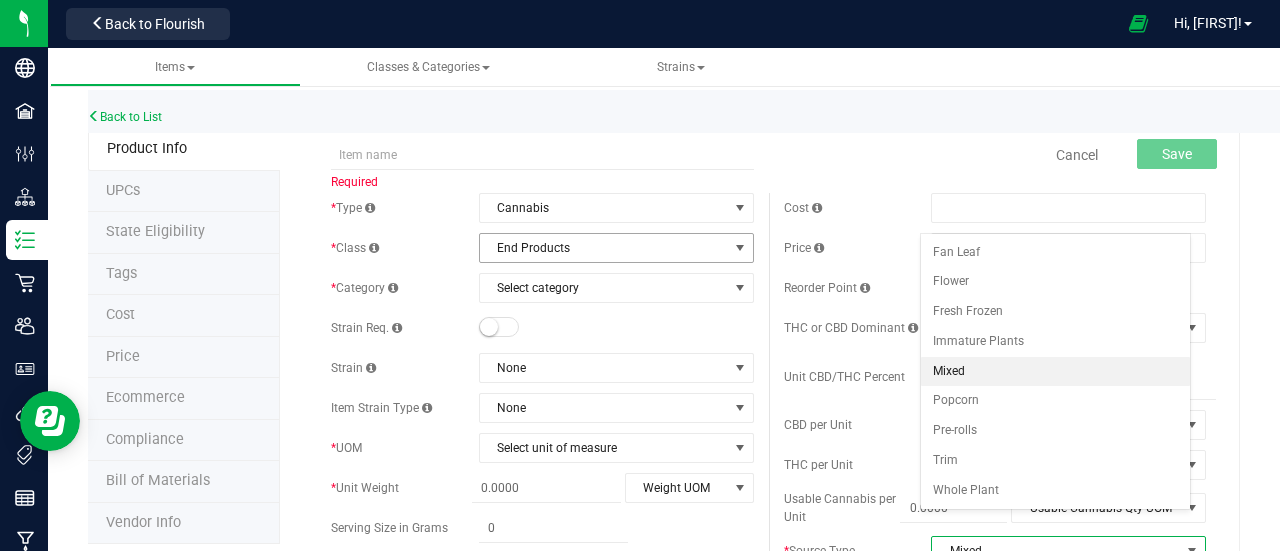 click on "End Products" at bounding box center (604, 248) 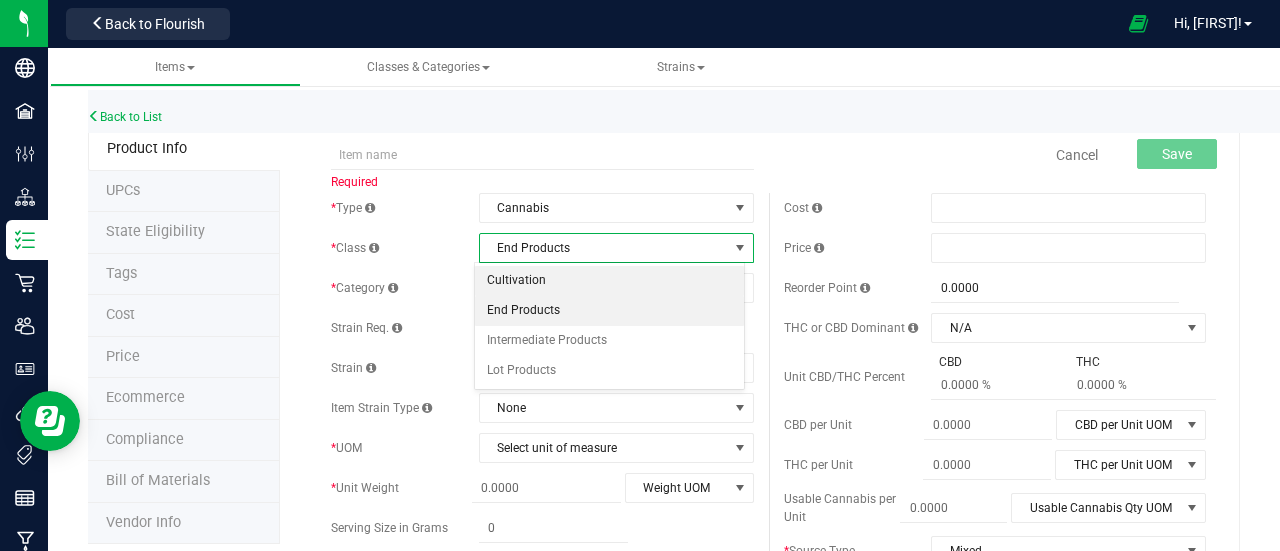 click on "Cultivation" at bounding box center [609, 281] 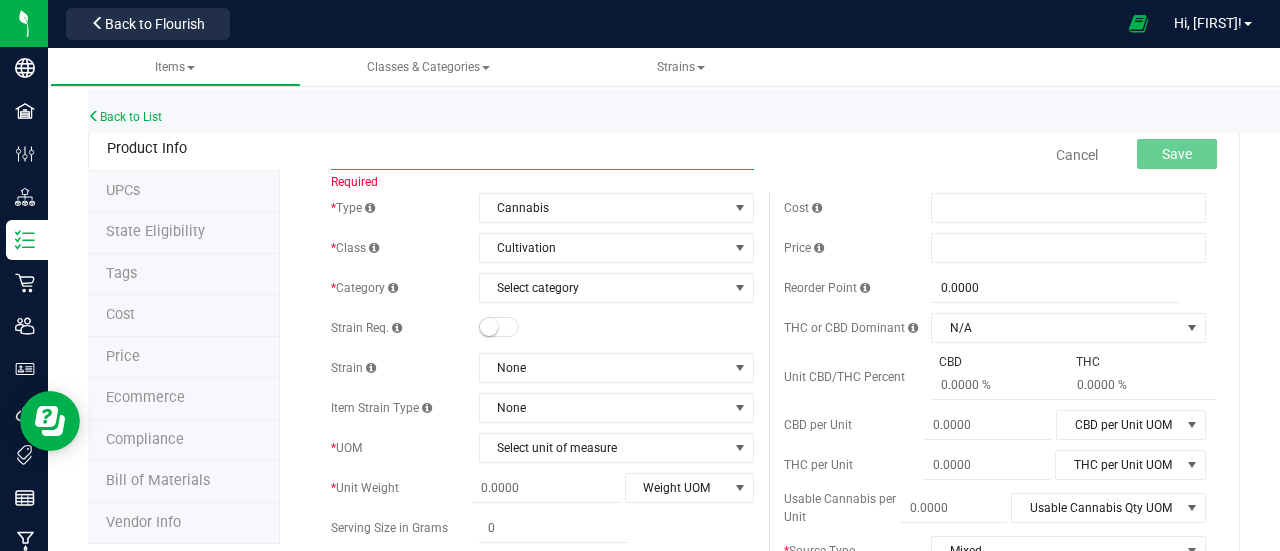 click at bounding box center (542, 155) 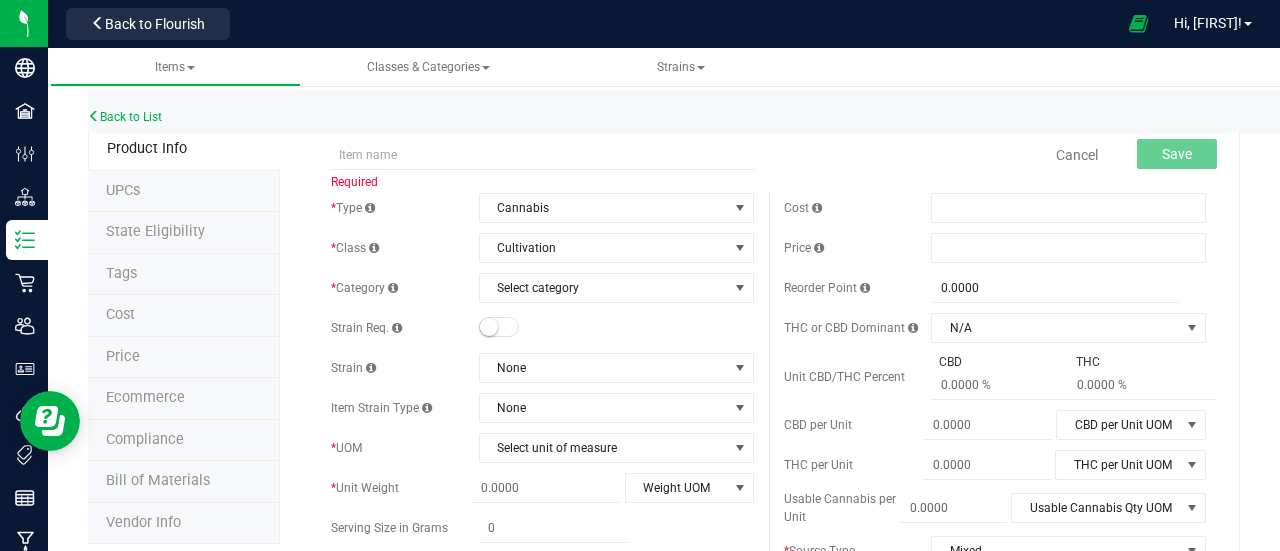 click on "Cancel
Save" at bounding box center [995, 155] 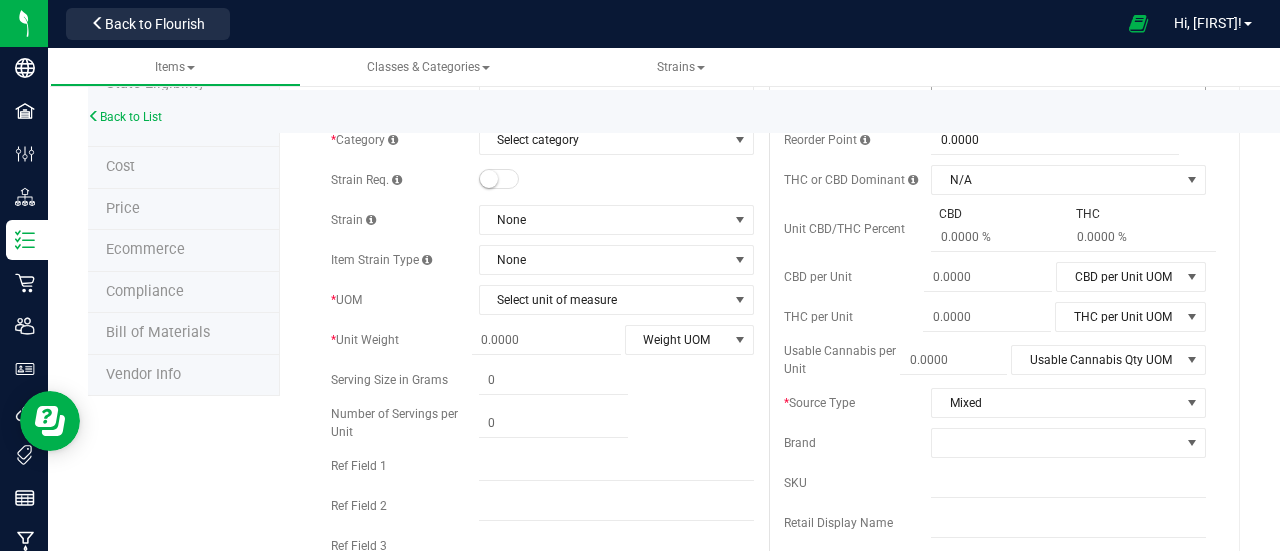 scroll, scrollTop: 231, scrollLeft: 0, axis: vertical 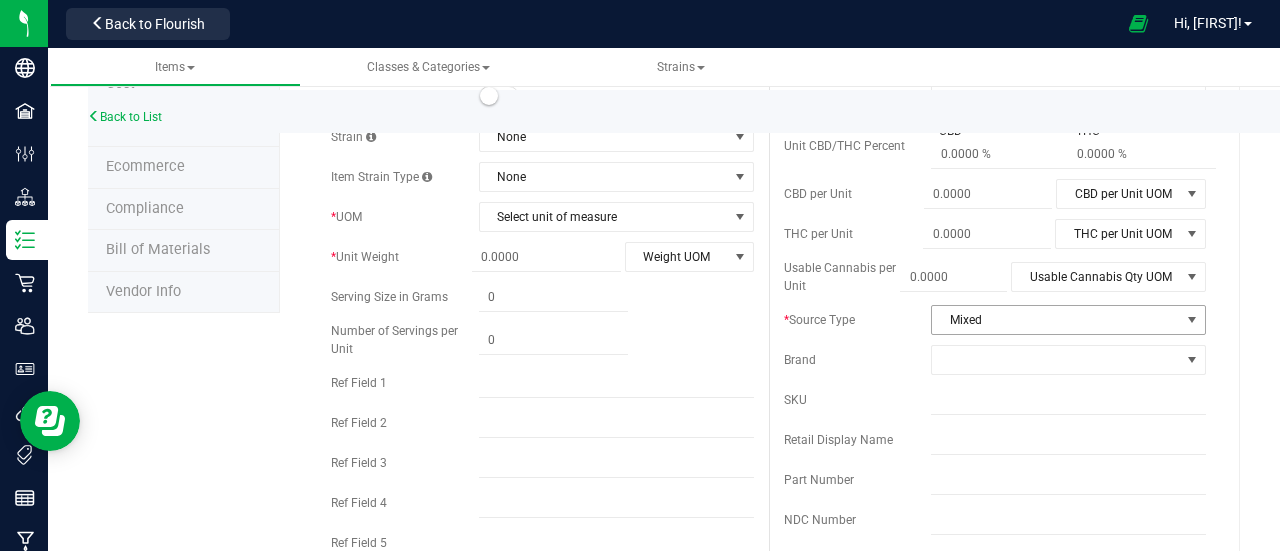 click on "Mixed" at bounding box center [1056, 320] 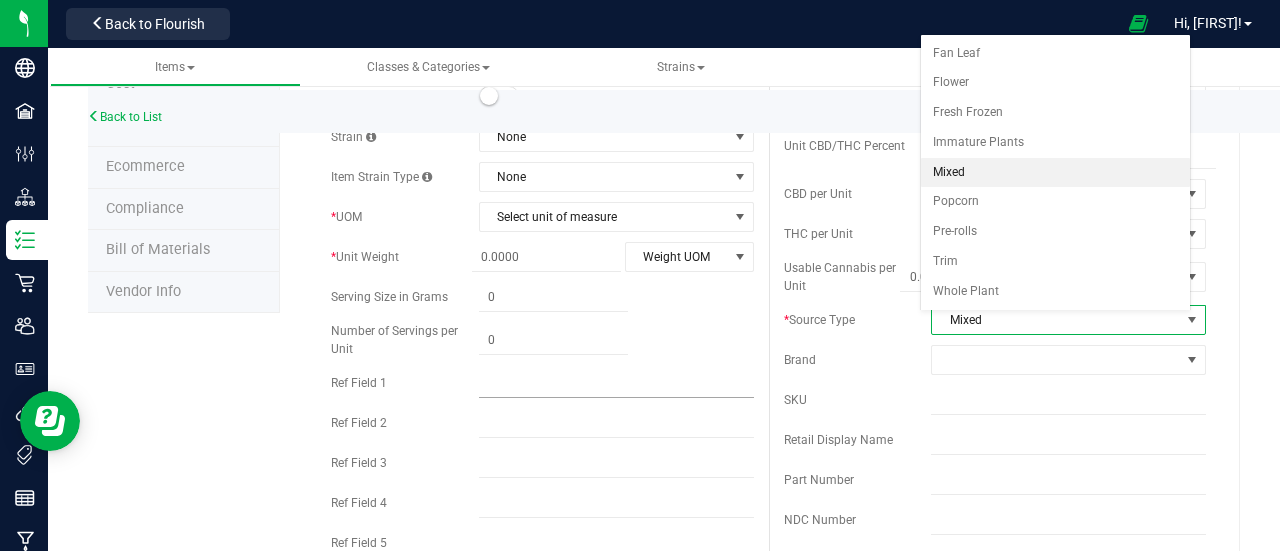 scroll, scrollTop: 0, scrollLeft: 0, axis: both 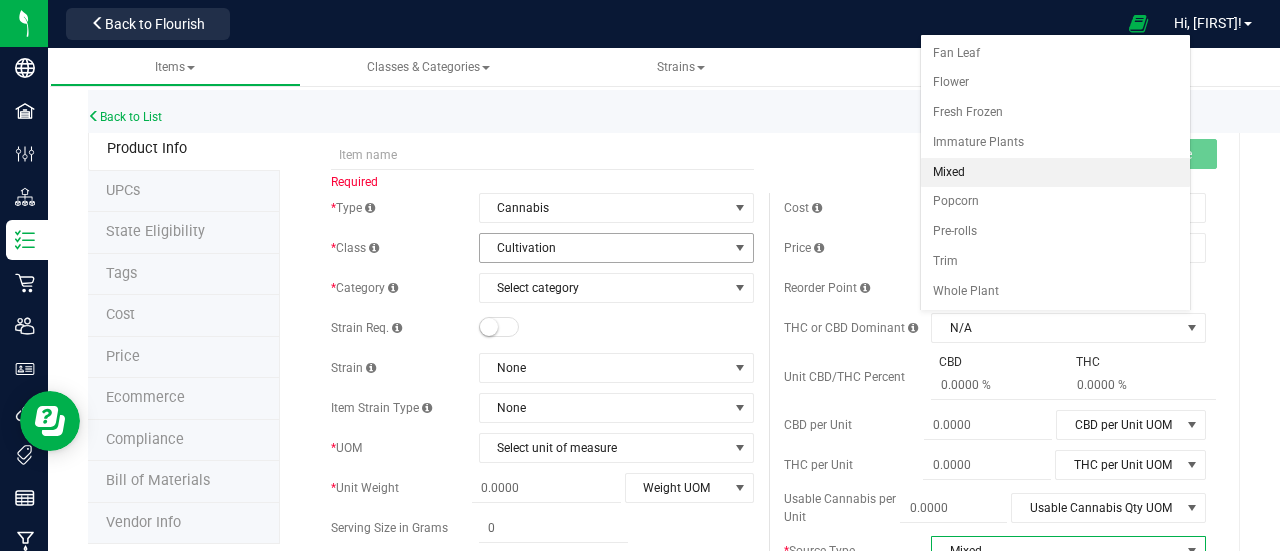 click on "Cultivation" at bounding box center [604, 248] 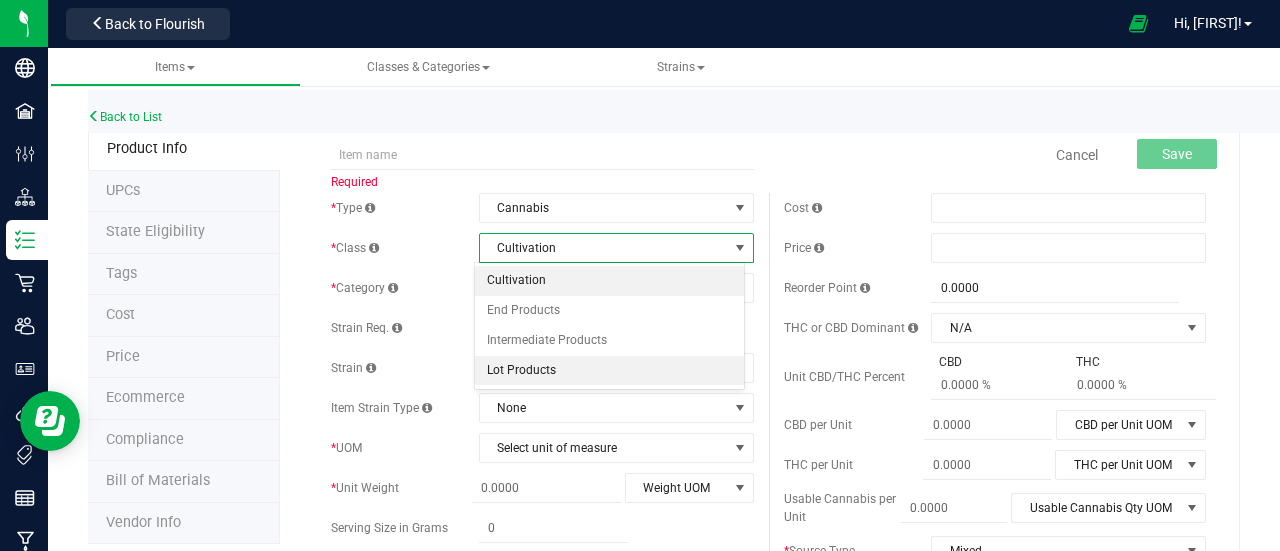 click on "Lot Products" at bounding box center [609, 371] 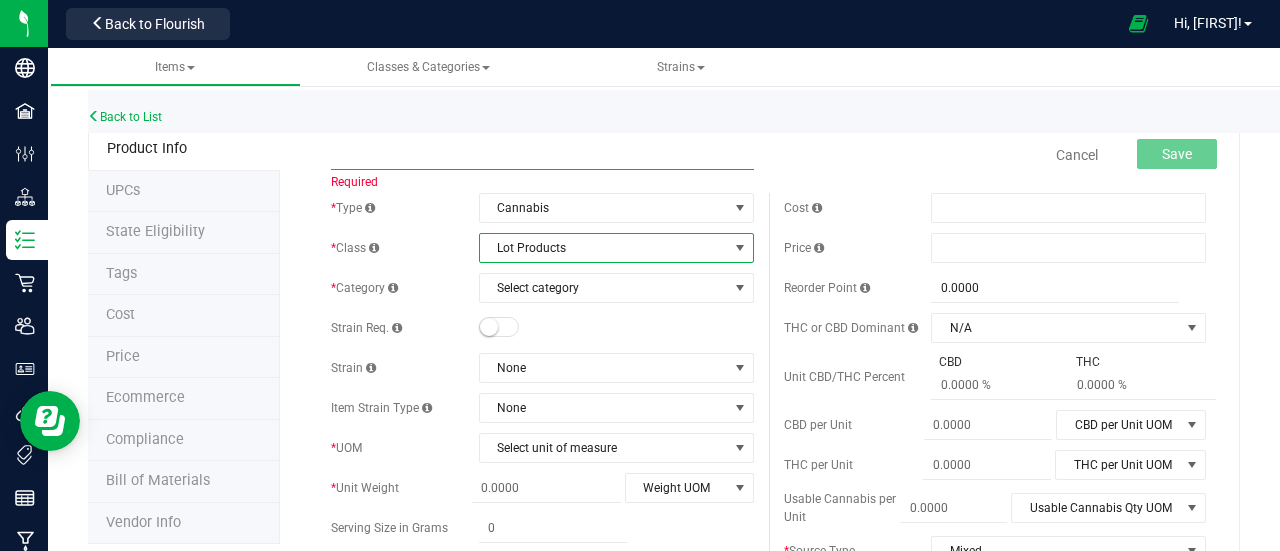 click at bounding box center [542, 155] 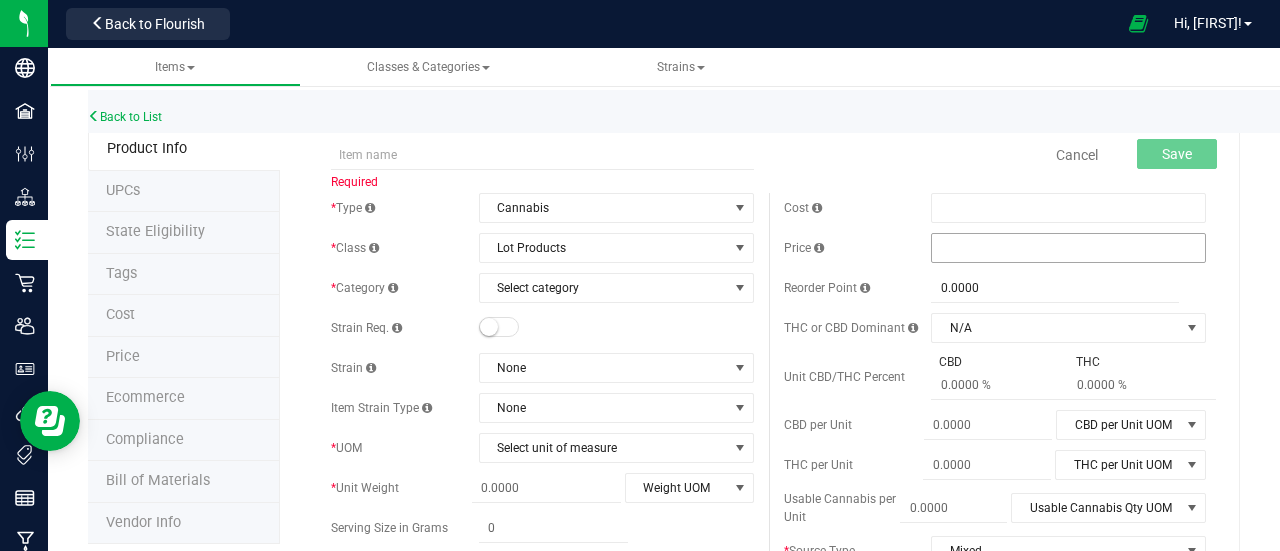 click at bounding box center (1068, 248) 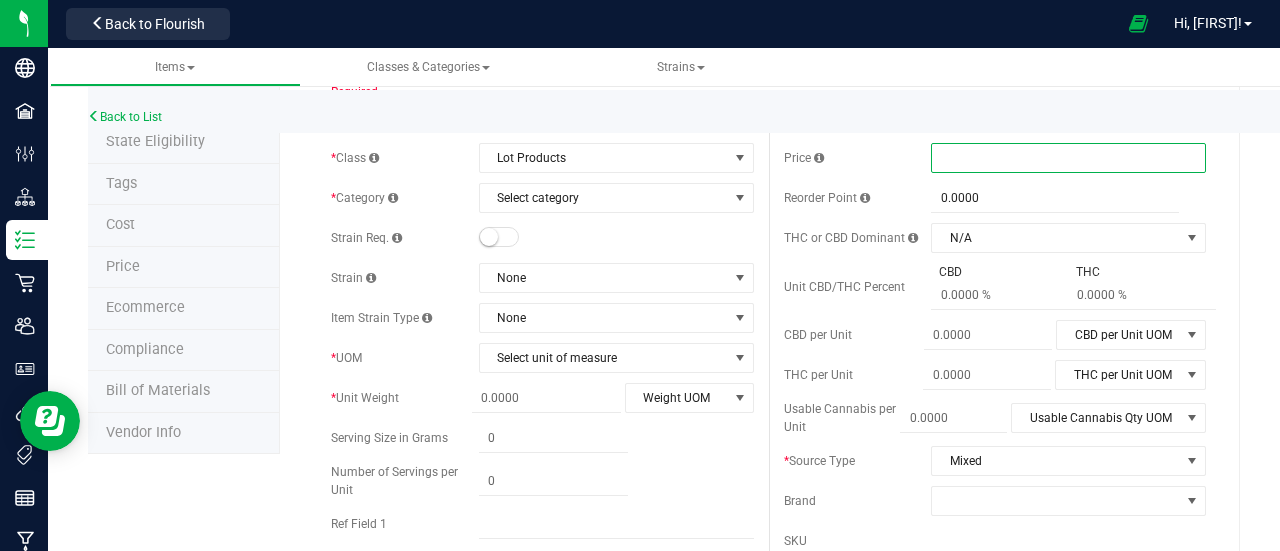scroll, scrollTop: 128, scrollLeft: 0, axis: vertical 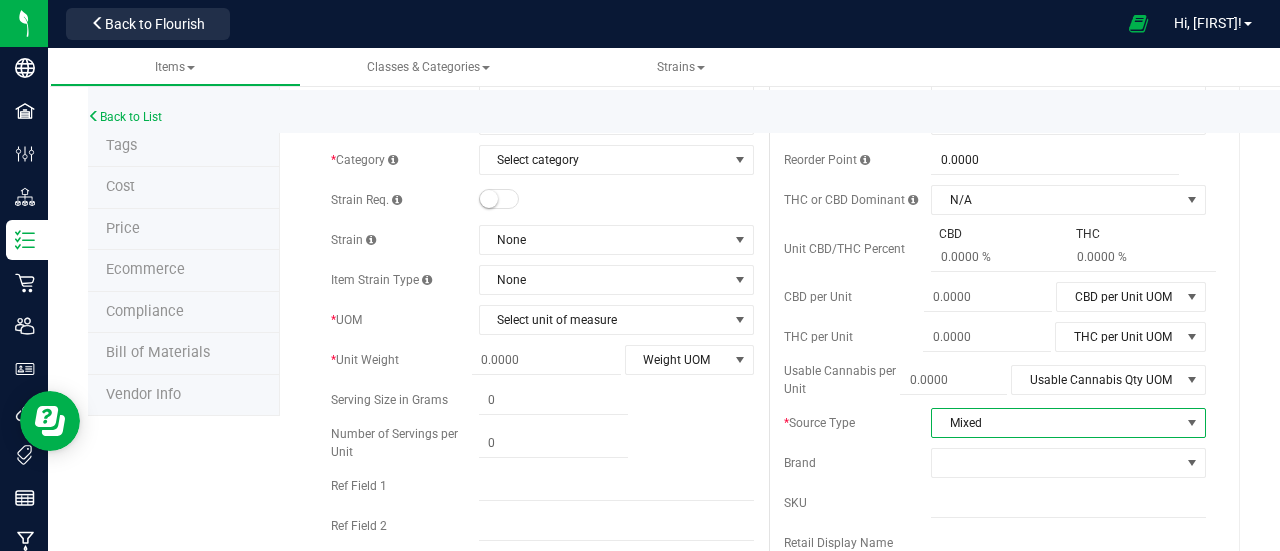click on "Mixed" at bounding box center (1056, 423) 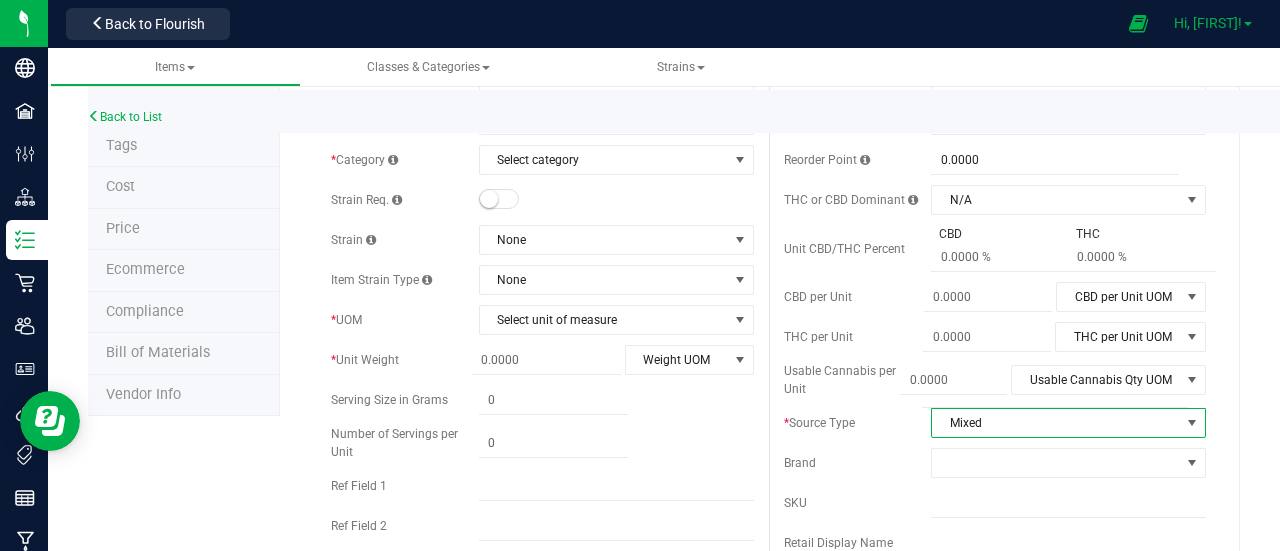 click on "Hi, [NAME]!" at bounding box center (1213, 23) 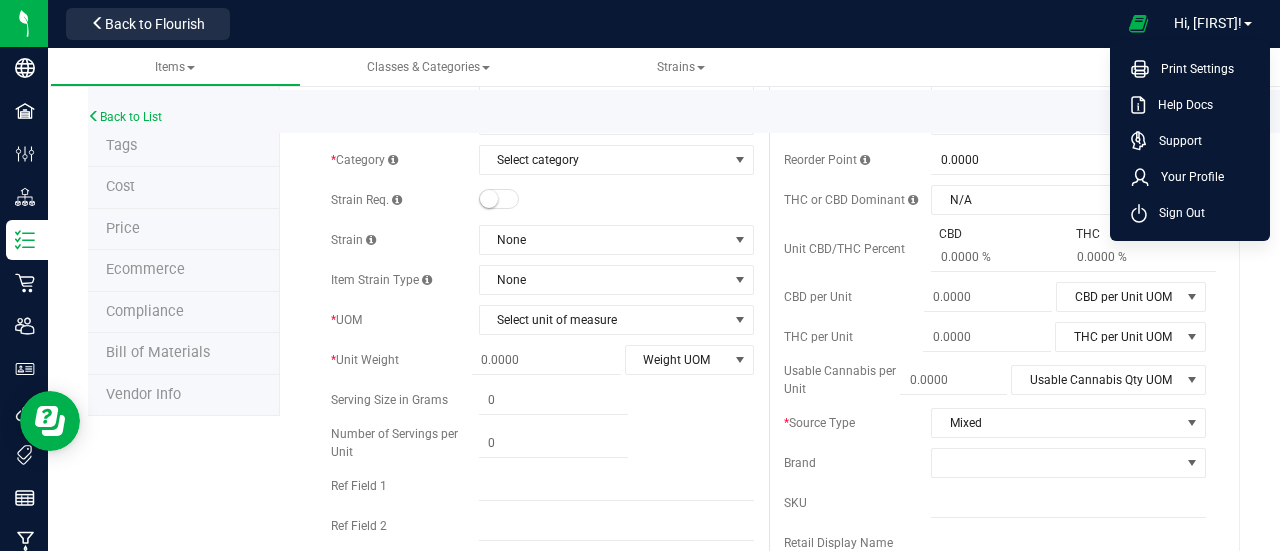 click on "Akron Bloom, LLC (2)   Back to Flourish   Hi, Jason!   Print Settings   Help Docs   Support   Your Profile   Sign Out" at bounding box center [664, 24] 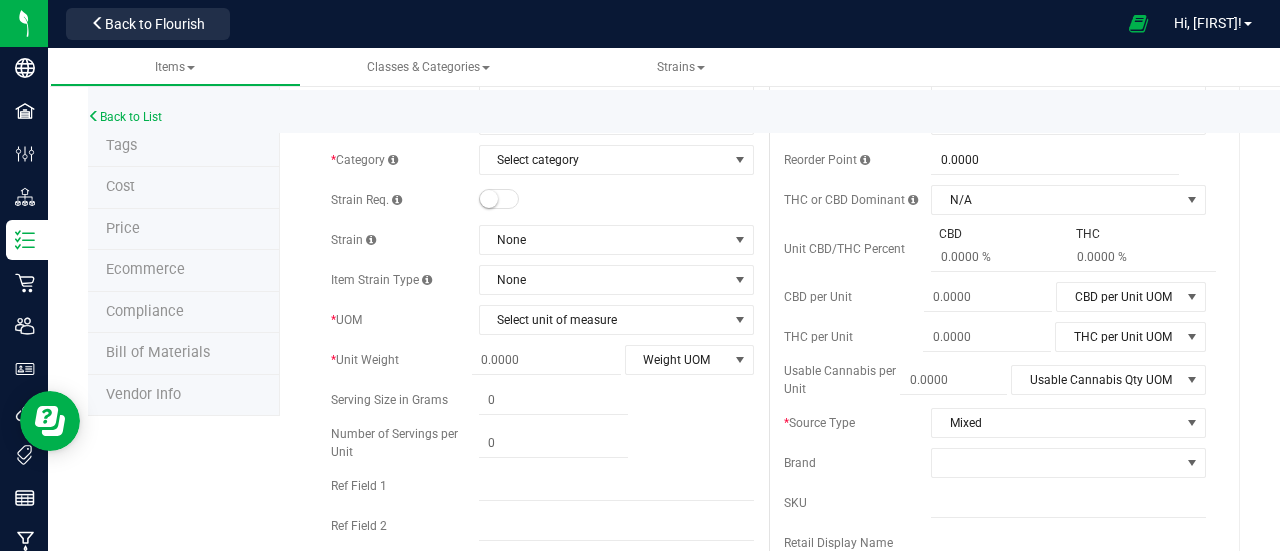 scroll, scrollTop: 0, scrollLeft: 0, axis: both 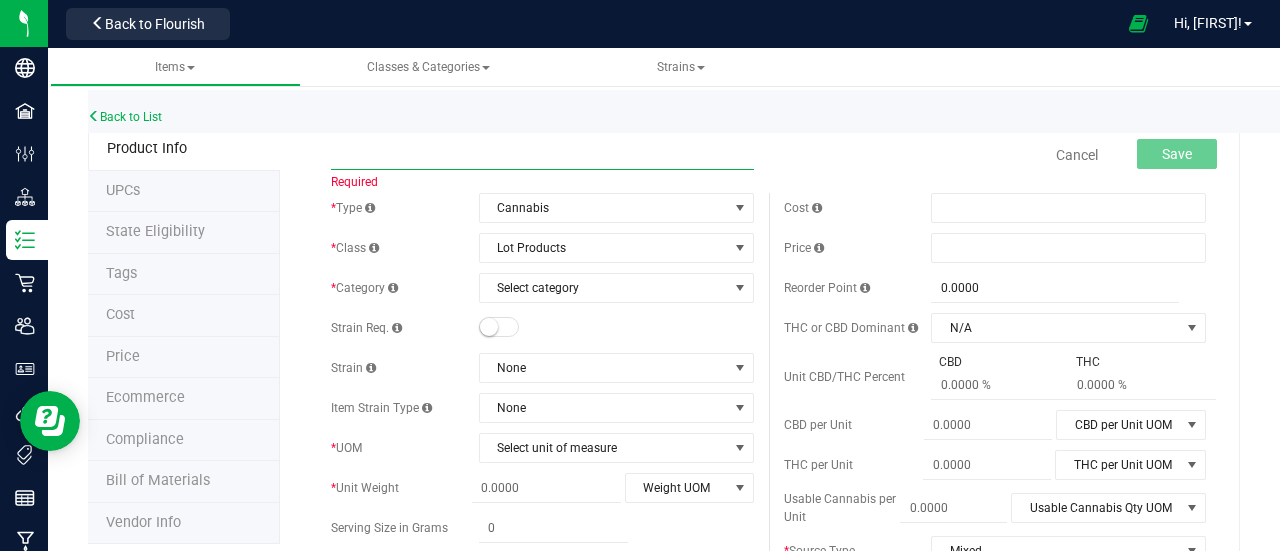 click at bounding box center [542, 155] 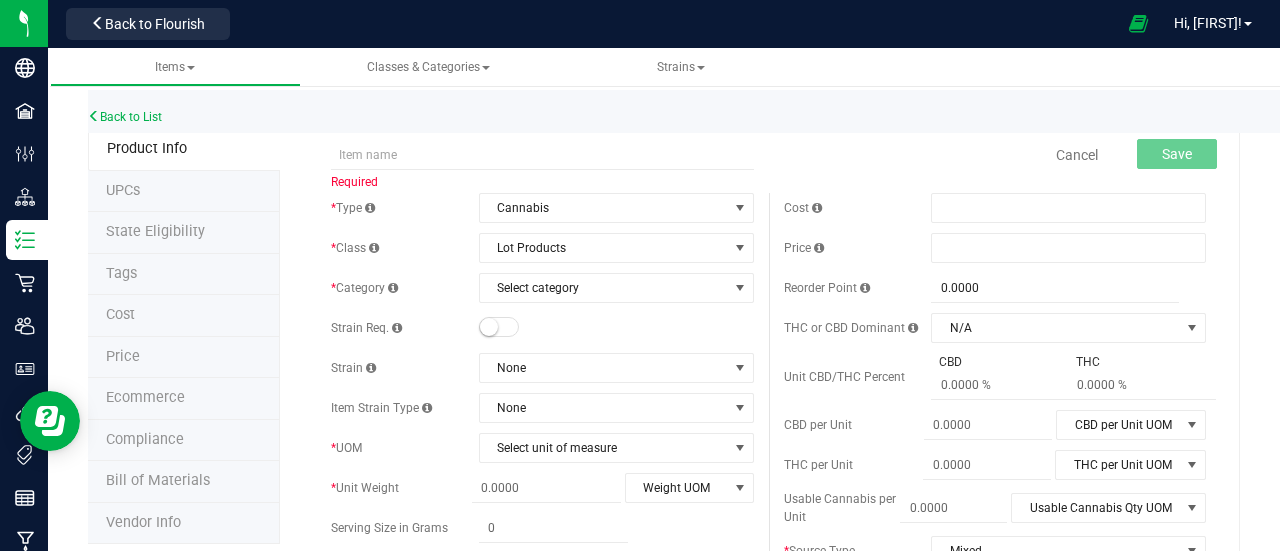 click on "Back to List" at bounding box center (728, 111) 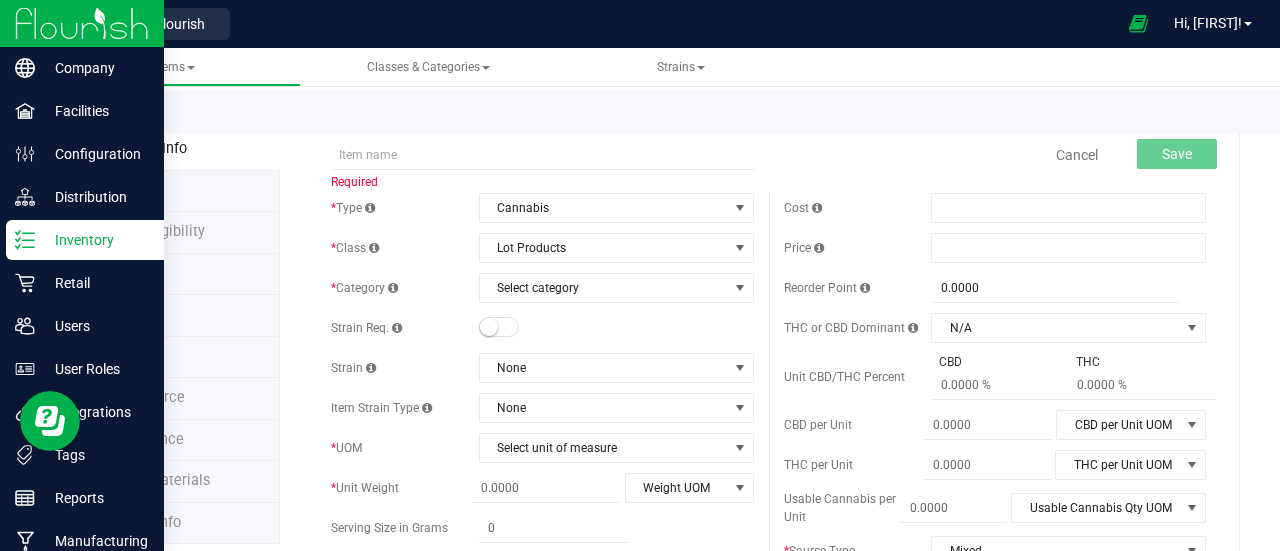 click on "Inventory" at bounding box center (95, 240) 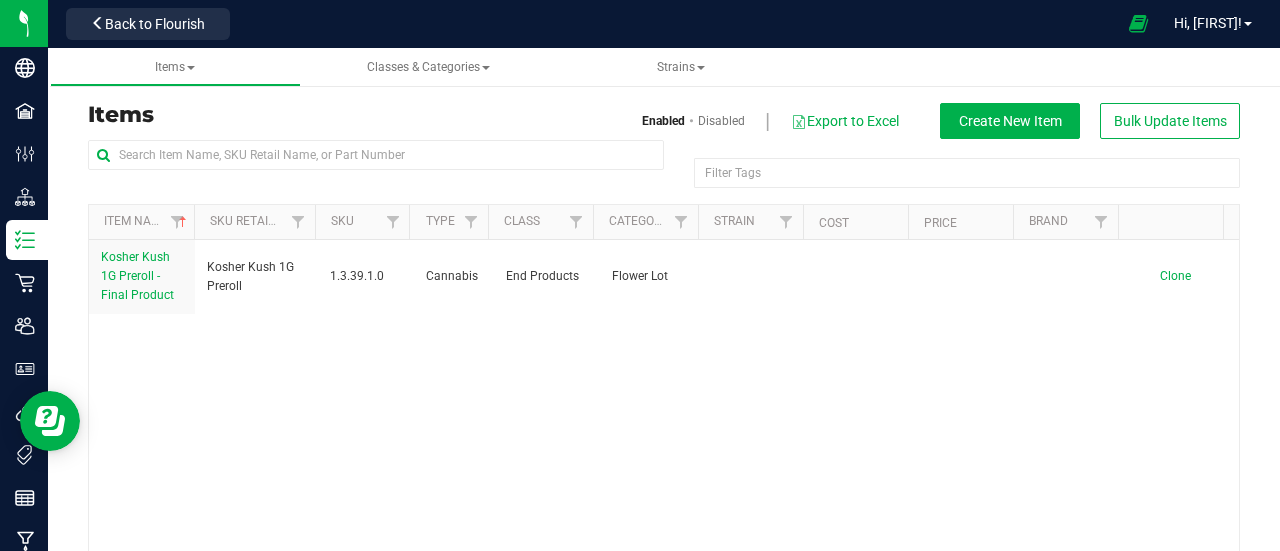 click on "Kosher Kush 1G Preroll - Final Product
Kosher Kush 1G Preroll
1.3.39.1.0
Cannabis
End Products
Flower Lot
1 Each Mixed 0 cmadden@flourishsoftware.com_as_akronbloom@gm 2025-08-01T18:44:52Z cmadden@flourishsoftware.com_as_akronbloom@gm 2025-08-01T18:44:52Z Clone" at bounding box center [664, 413] 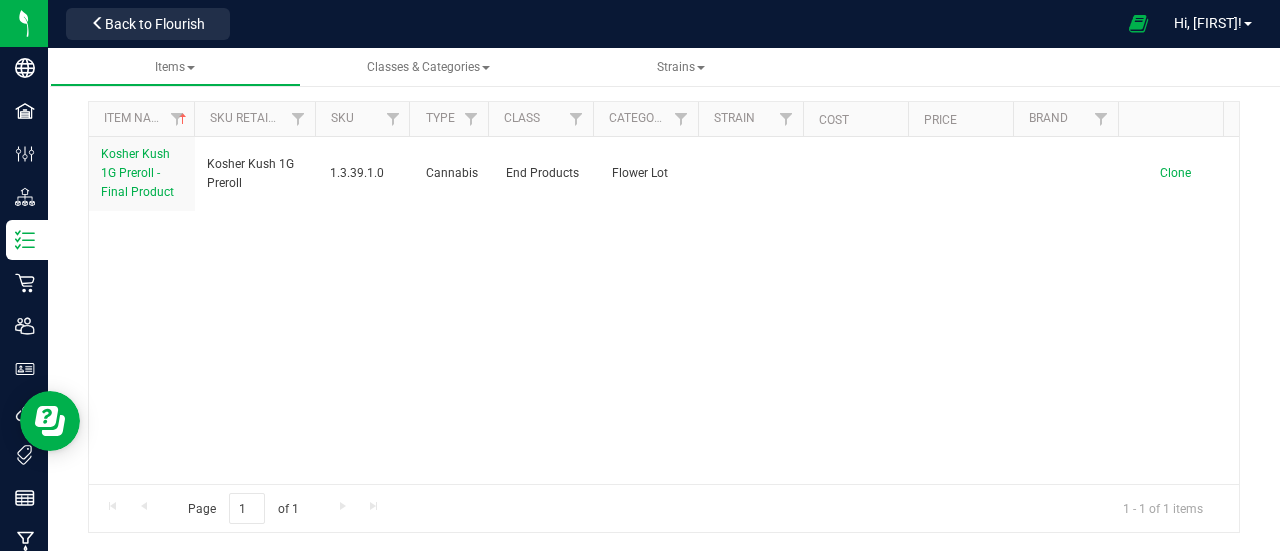 scroll, scrollTop: 0, scrollLeft: 0, axis: both 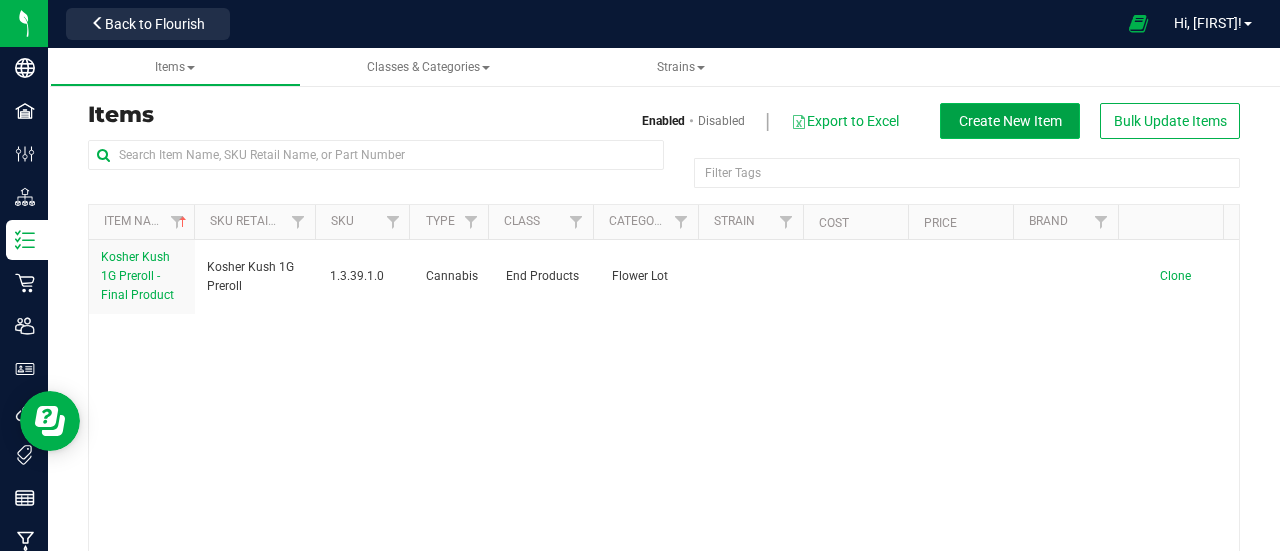 click on "Create New Item" at bounding box center [1010, 121] 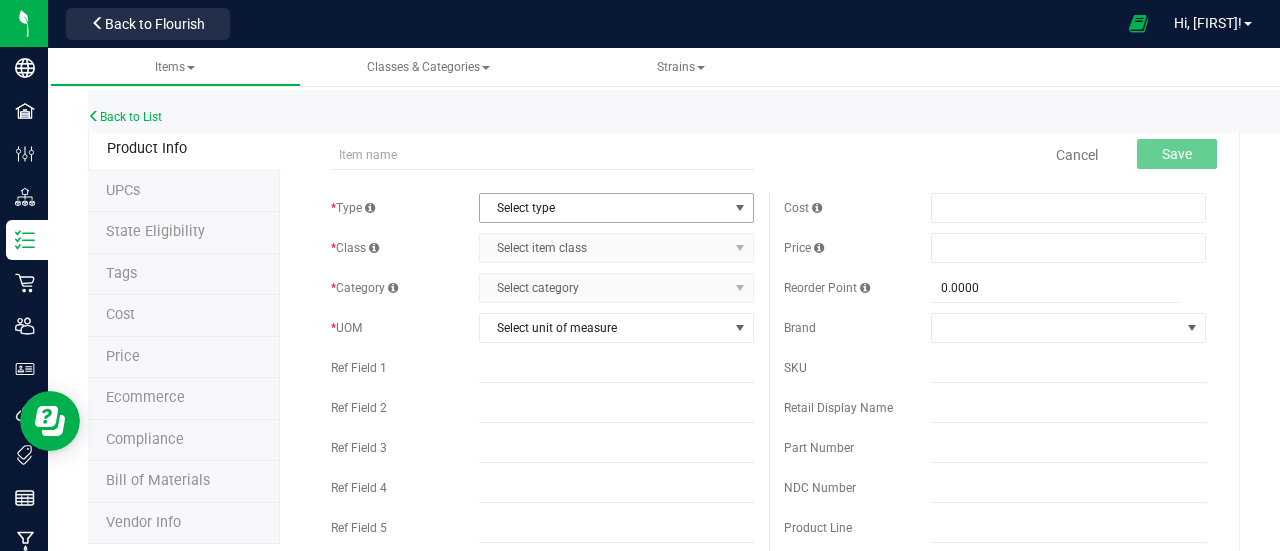 click on "Select type" at bounding box center [604, 208] 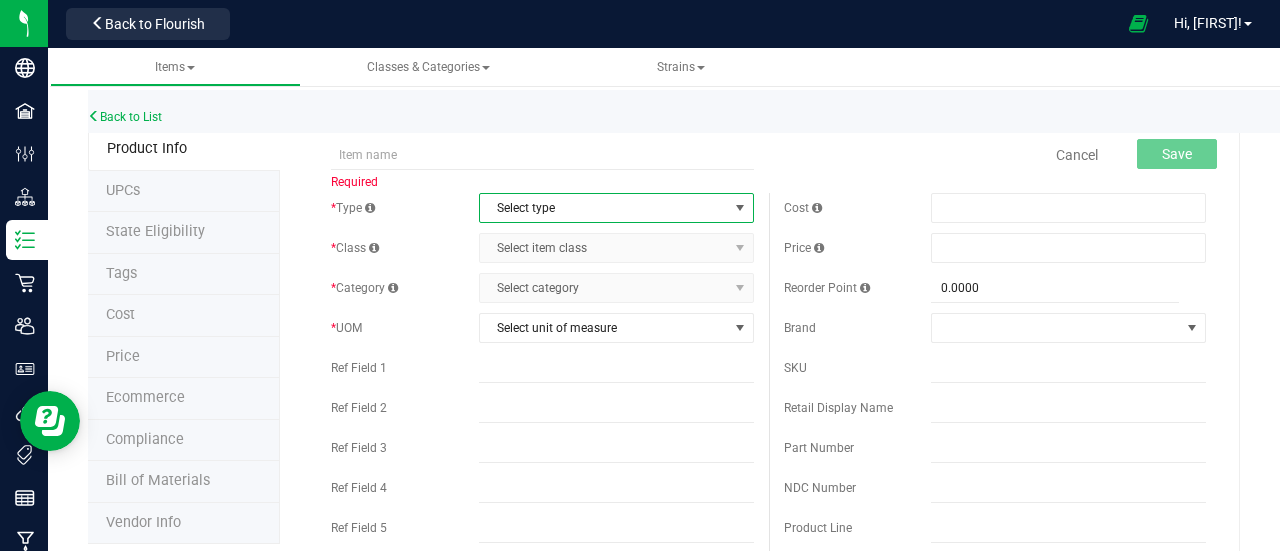 scroll, scrollTop: 61, scrollLeft: 0, axis: vertical 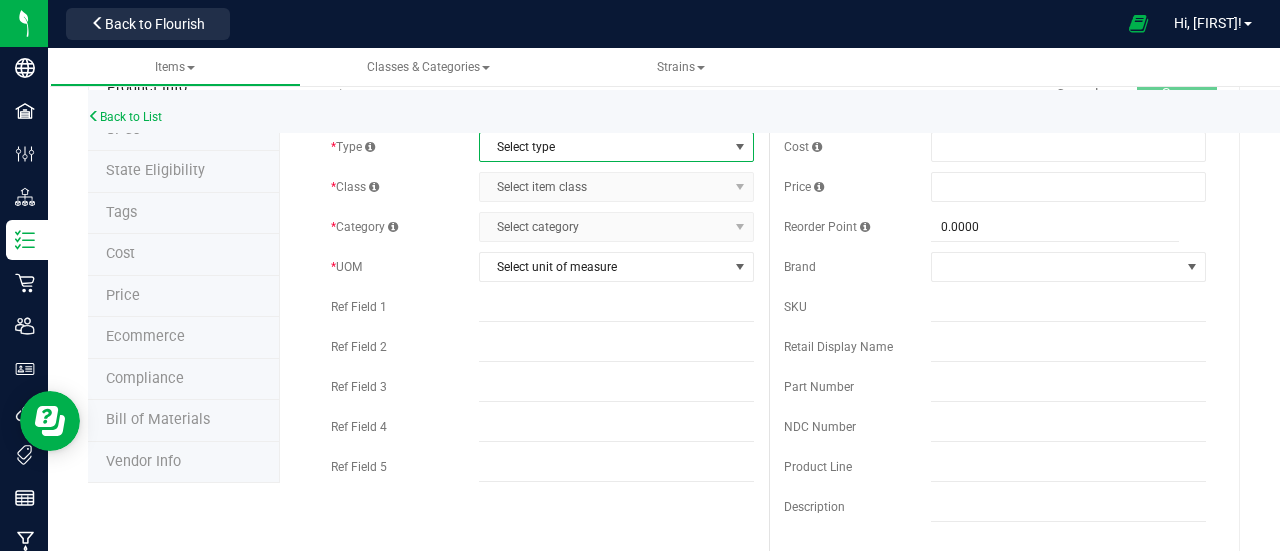 click on "Select type" at bounding box center [604, 147] 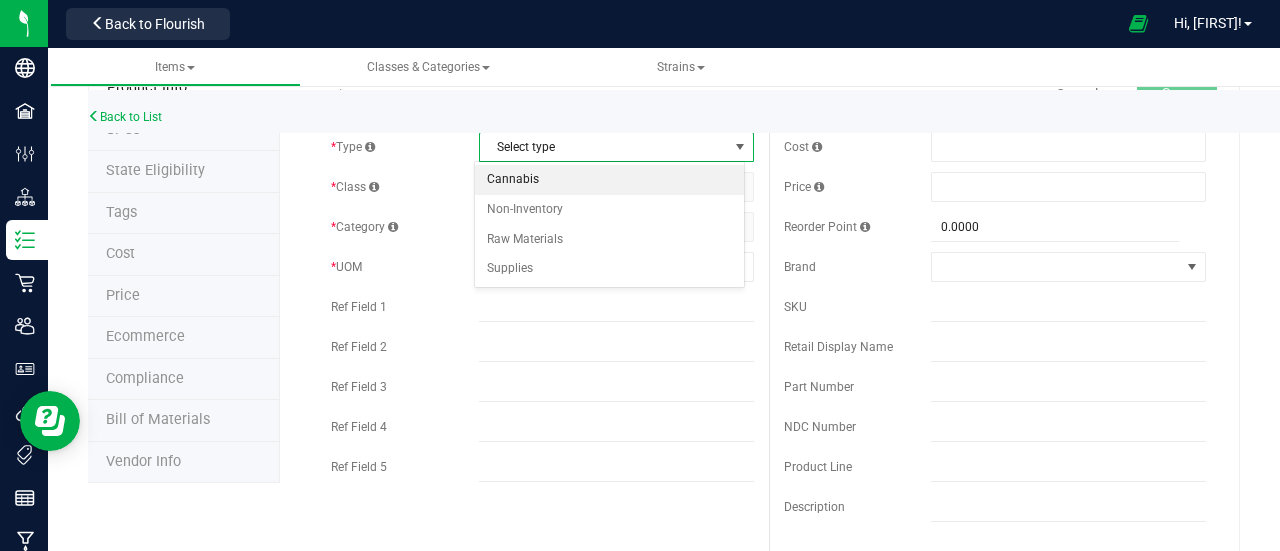 click on "Cannabis" at bounding box center (609, 180) 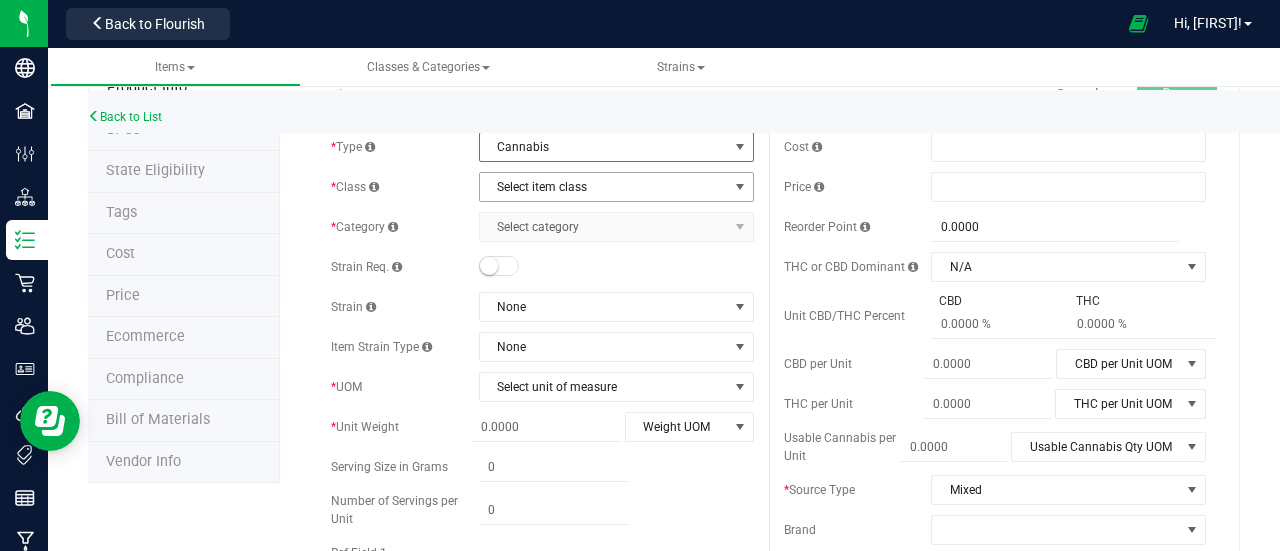 click on "Select item class" at bounding box center (604, 187) 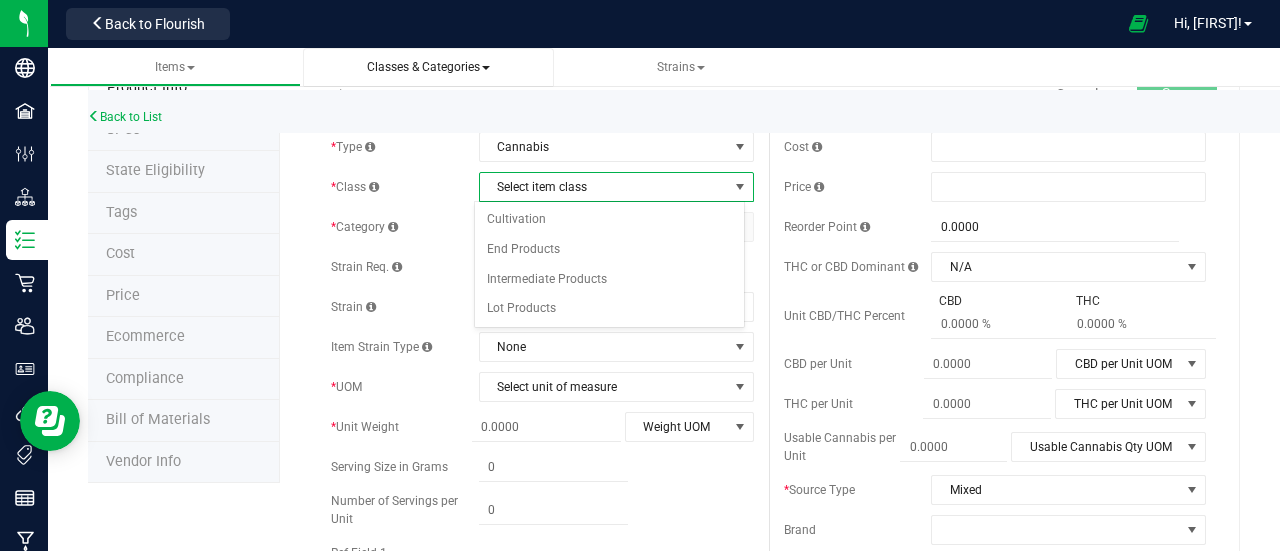 click on "Classes & Categories" at bounding box center [428, 67] 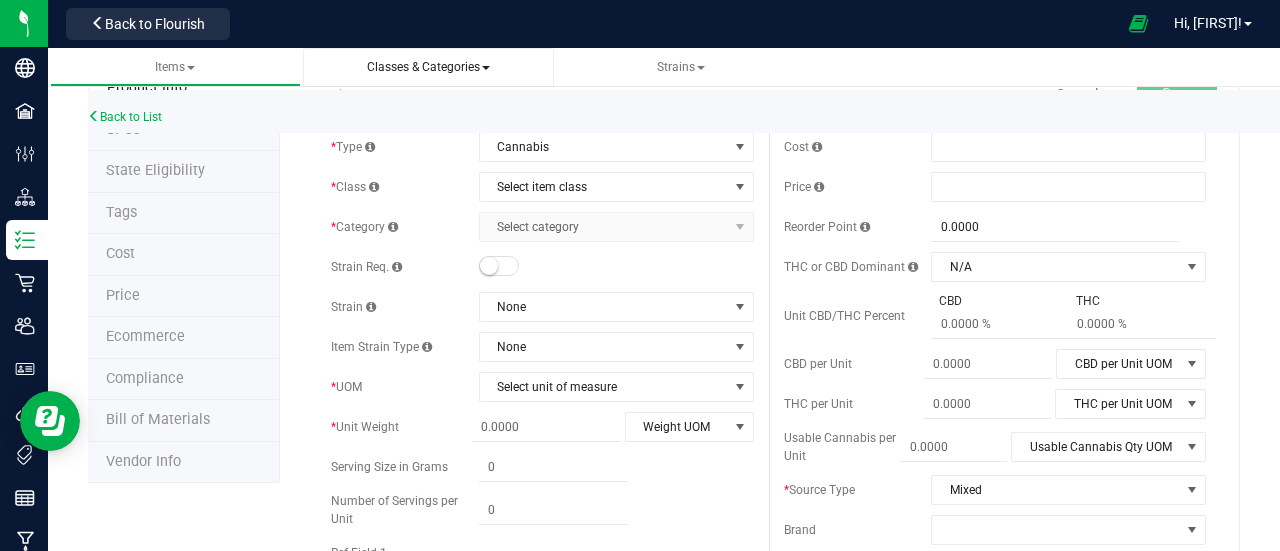 click on "Classes & Categories" at bounding box center [428, 67] 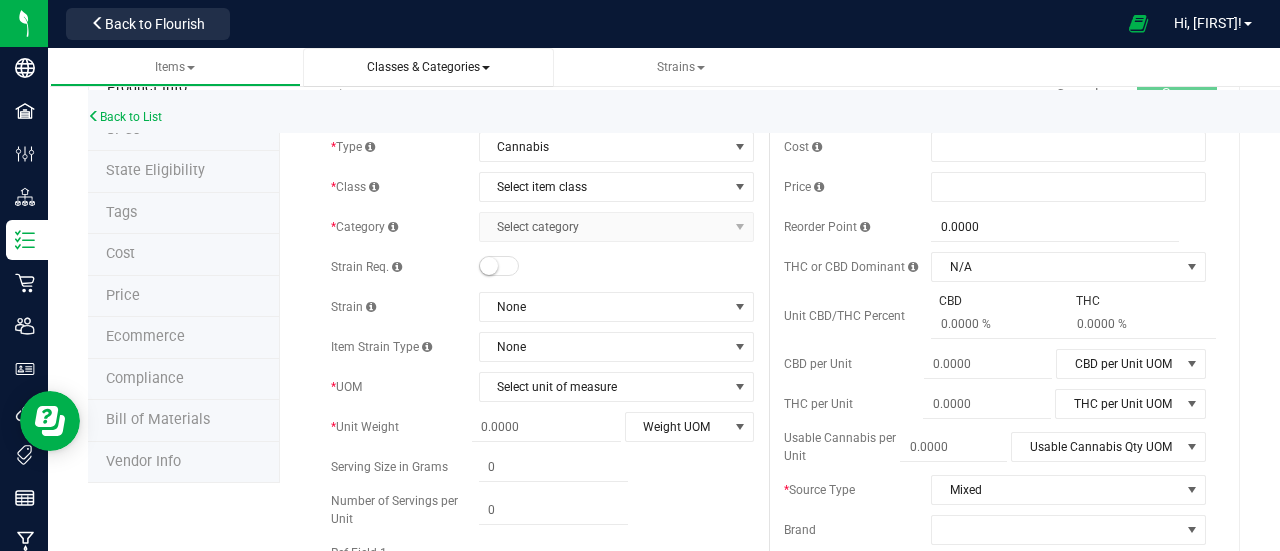 click on "Classes & Categories" at bounding box center (428, 67) 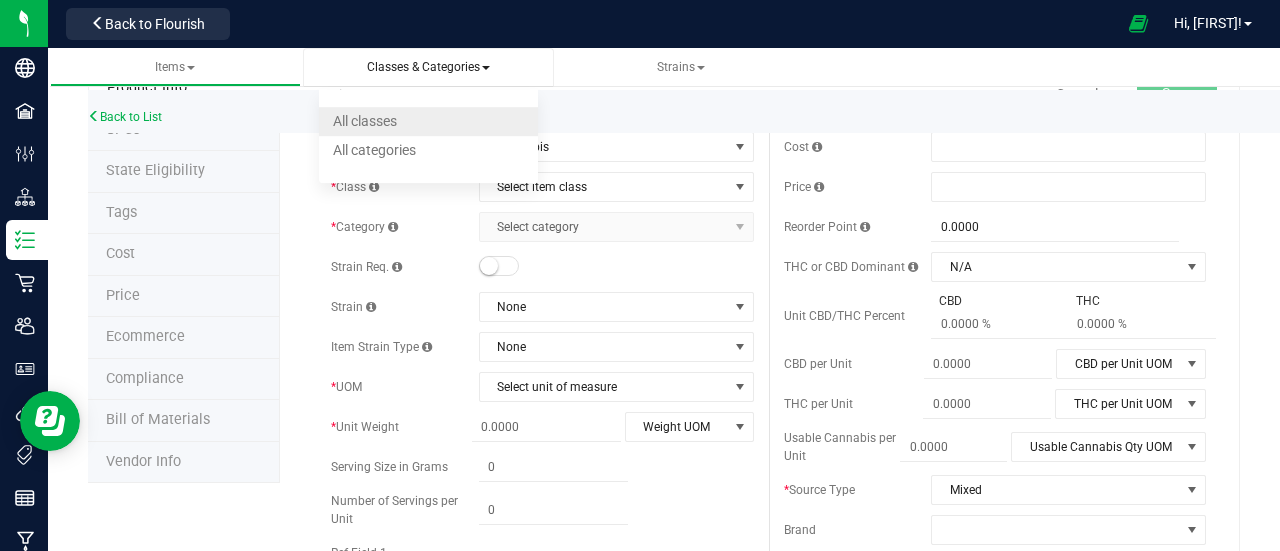 click on "All classes" at bounding box center [365, 121] 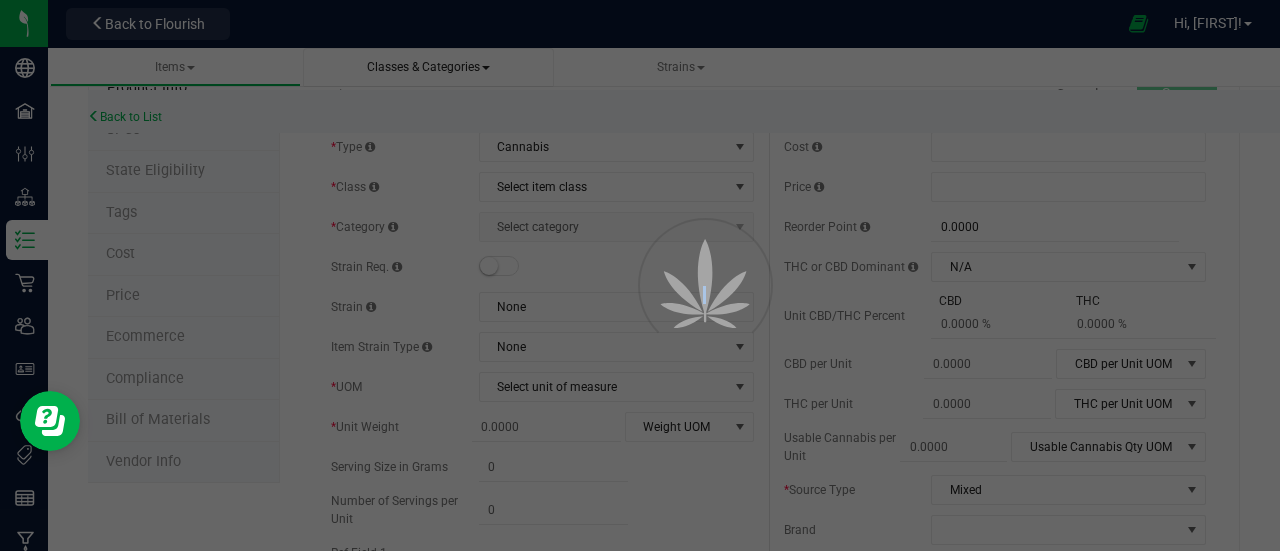 click at bounding box center [640, 275] 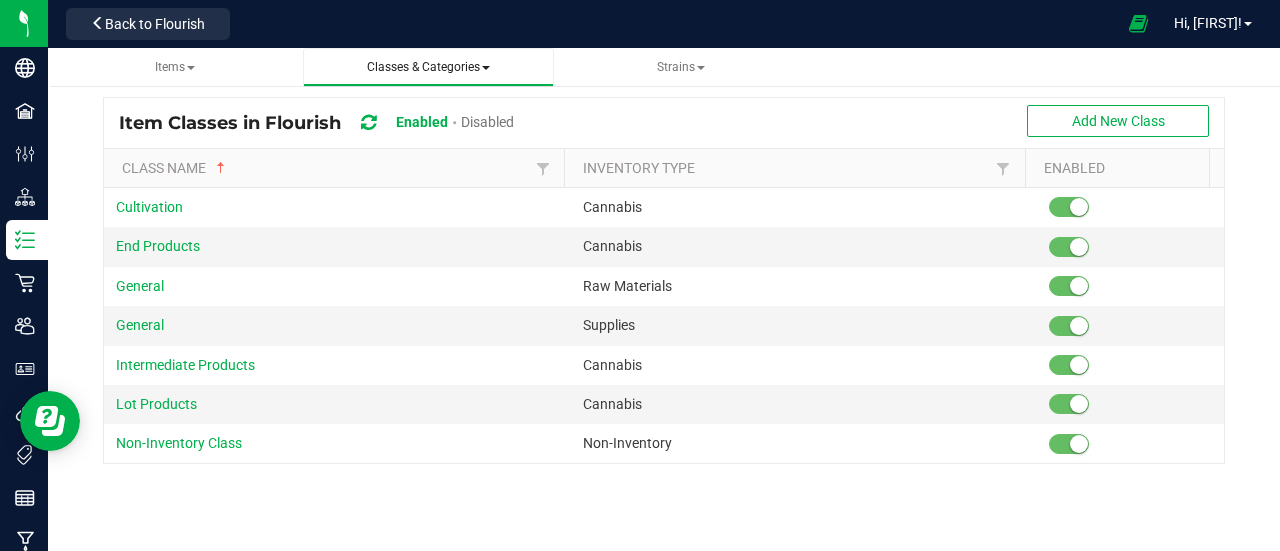 scroll, scrollTop: 36, scrollLeft: 0, axis: vertical 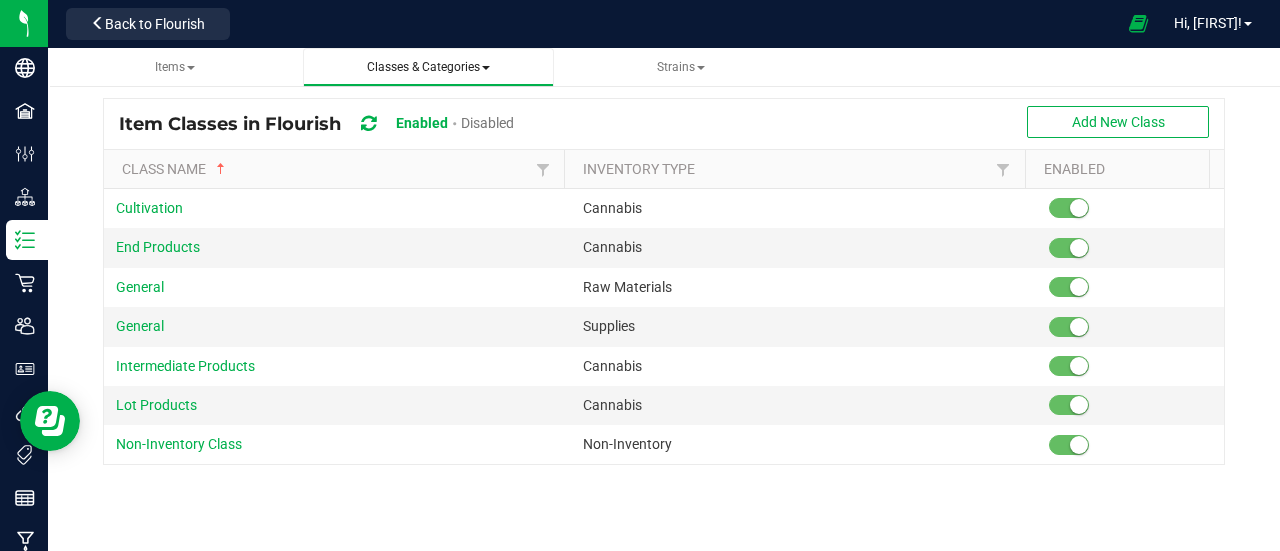 click on "Classes & Categories   All classes   All categories" at bounding box center (428, 67) 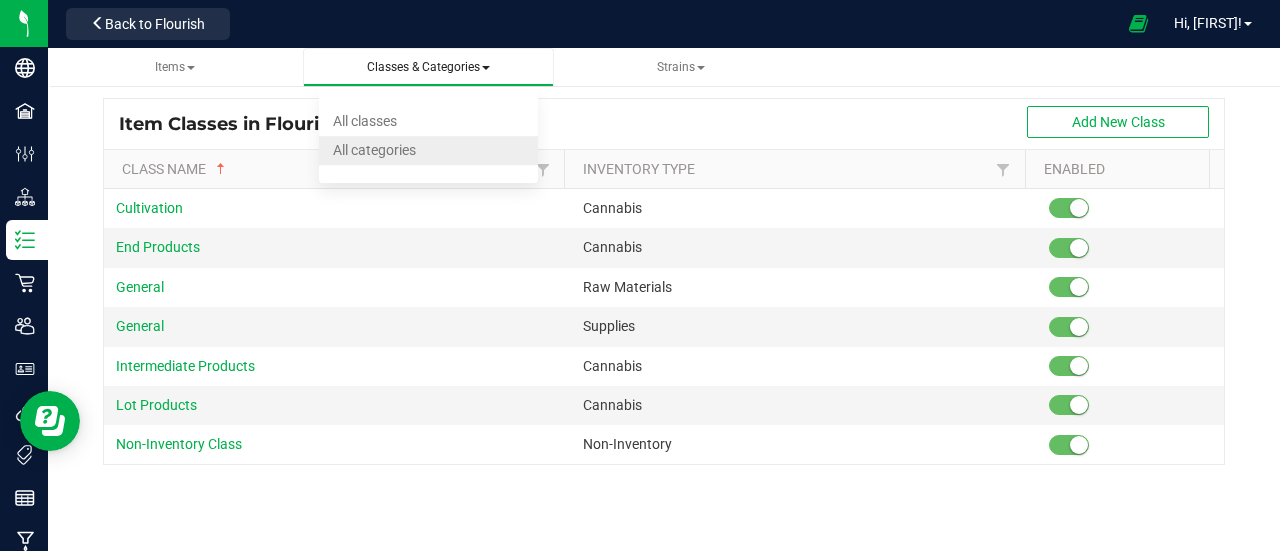 click on "All categories" at bounding box center [374, 150] 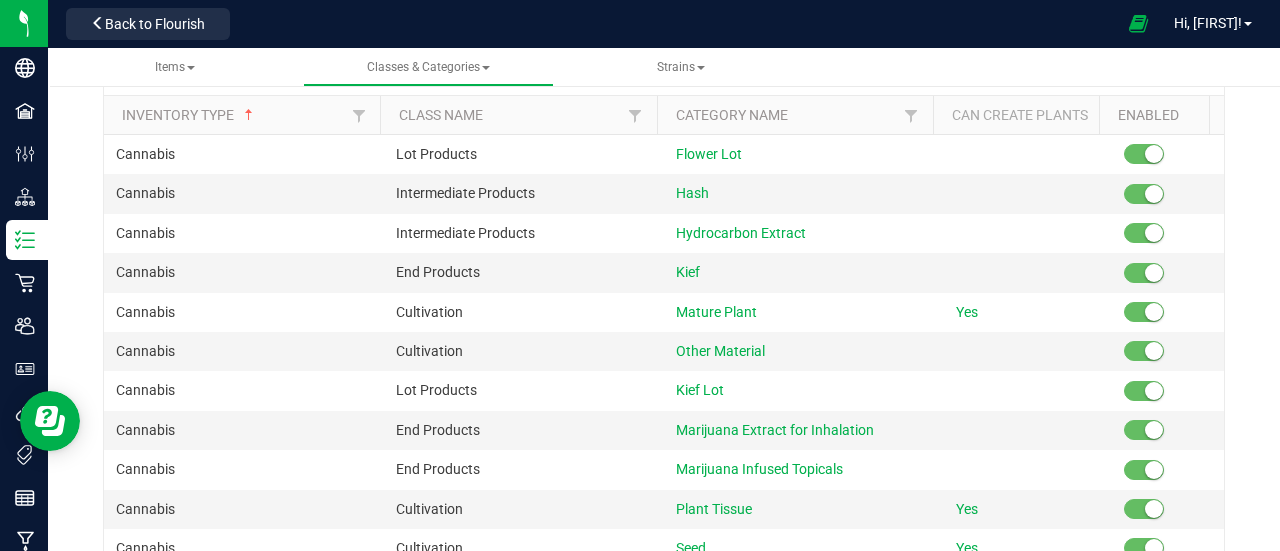 scroll, scrollTop: 0, scrollLeft: 0, axis: both 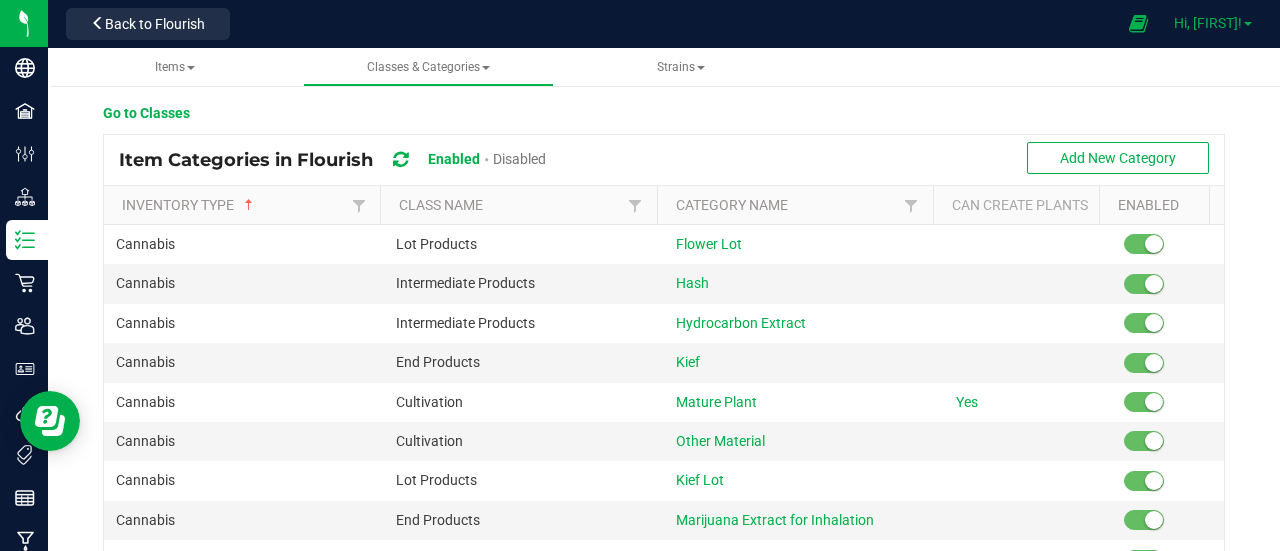 click on "Hi, [NAME]!" at bounding box center [1208, 23] 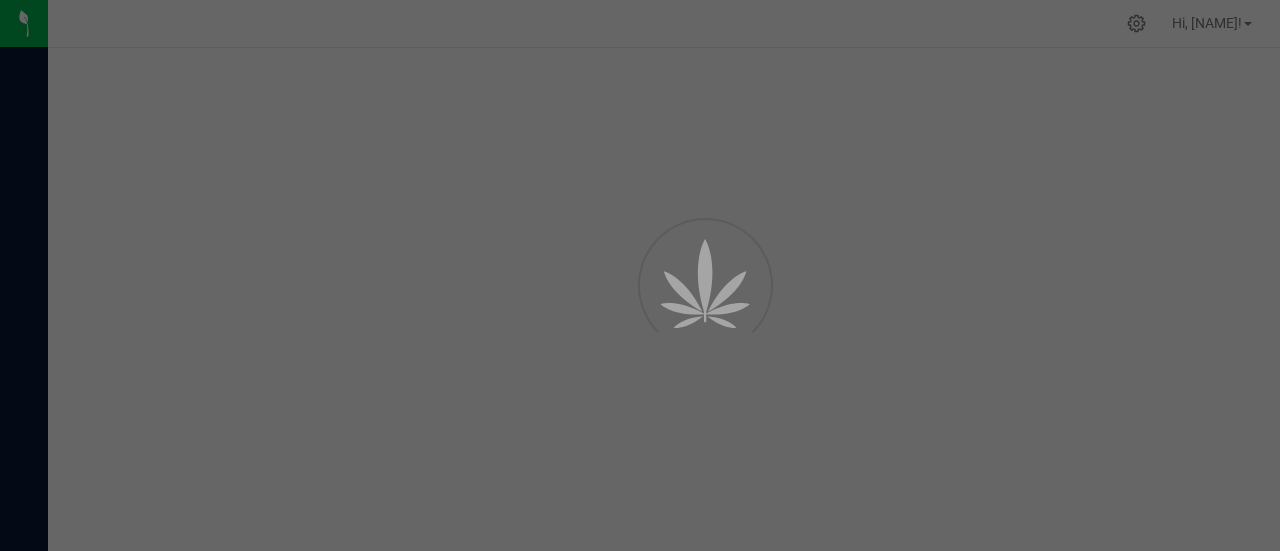 scroll, scrollTop: 0, scrollLeft: 0, axis: both 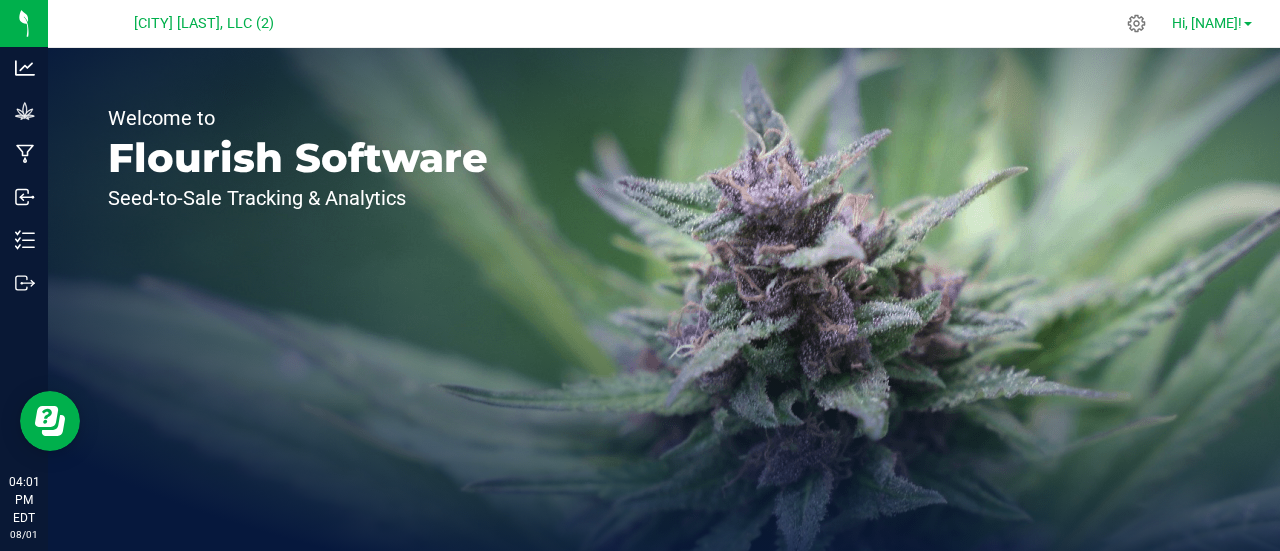 click on "Hi, [NAME]!" at bounding box center [1207, 23] 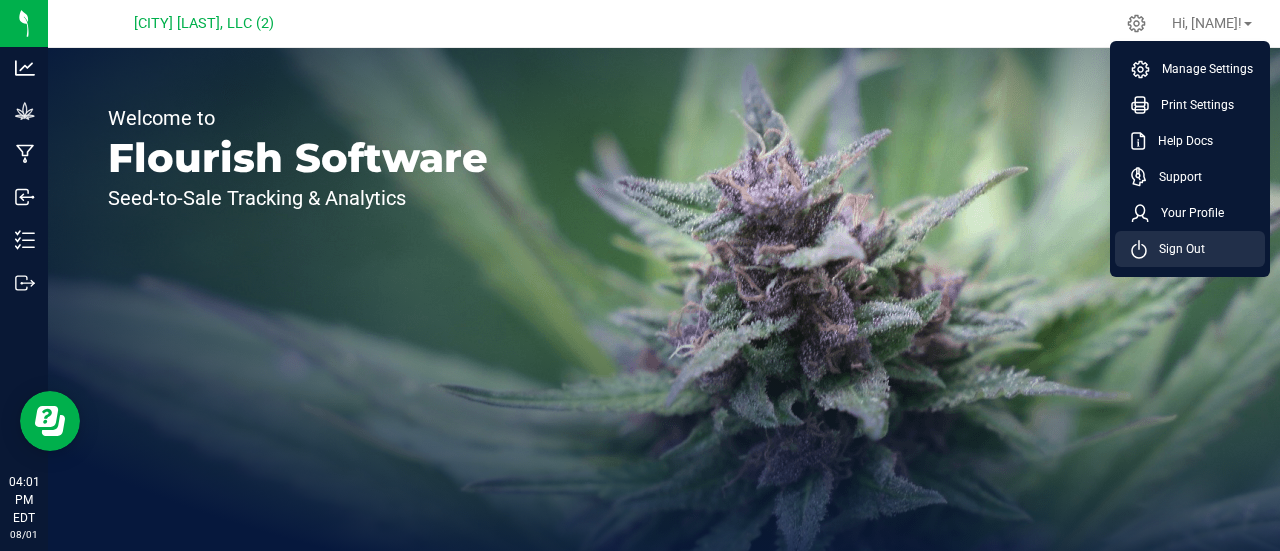 click on "Sign Out" at bounding box center [1190, 249] 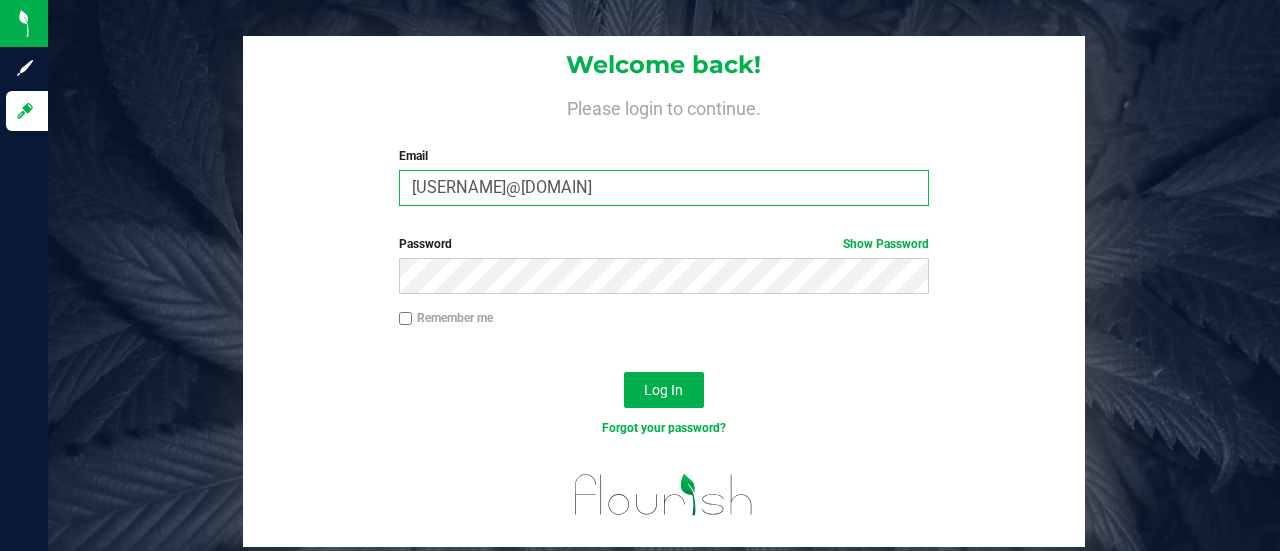 click on "[USERNAME]@[DOMAIN]" at bounding box center [664, 188] 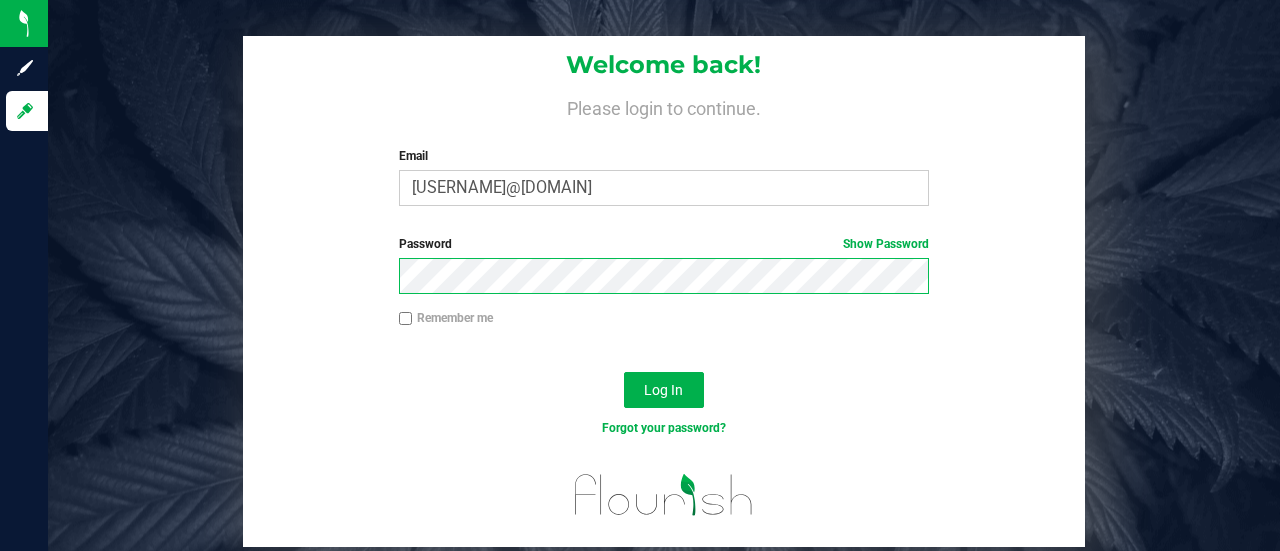 click on "Password
Show Password" at bounding box center [663, 272] 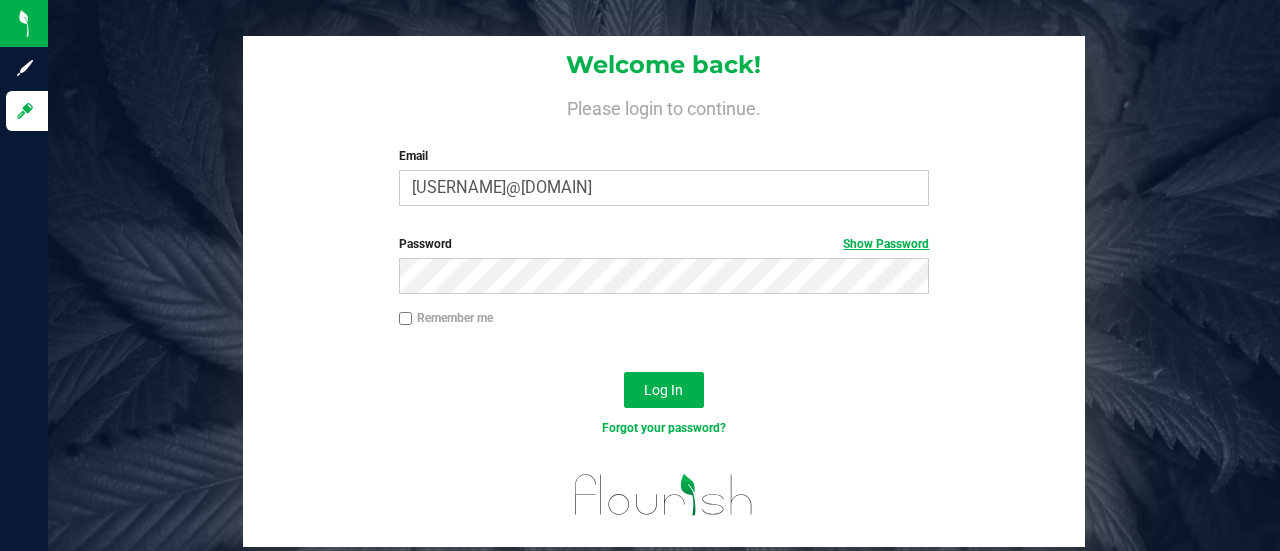 click on "Show Password" at bounding box center (886, 244) 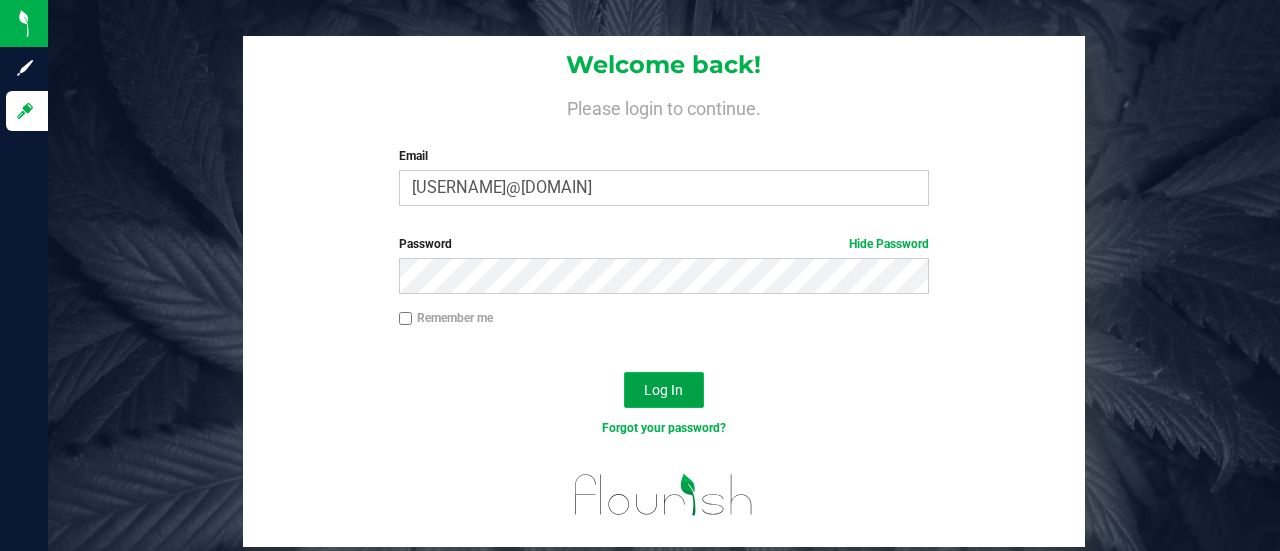 click on "Log In" at bounding box center (664, 390) 